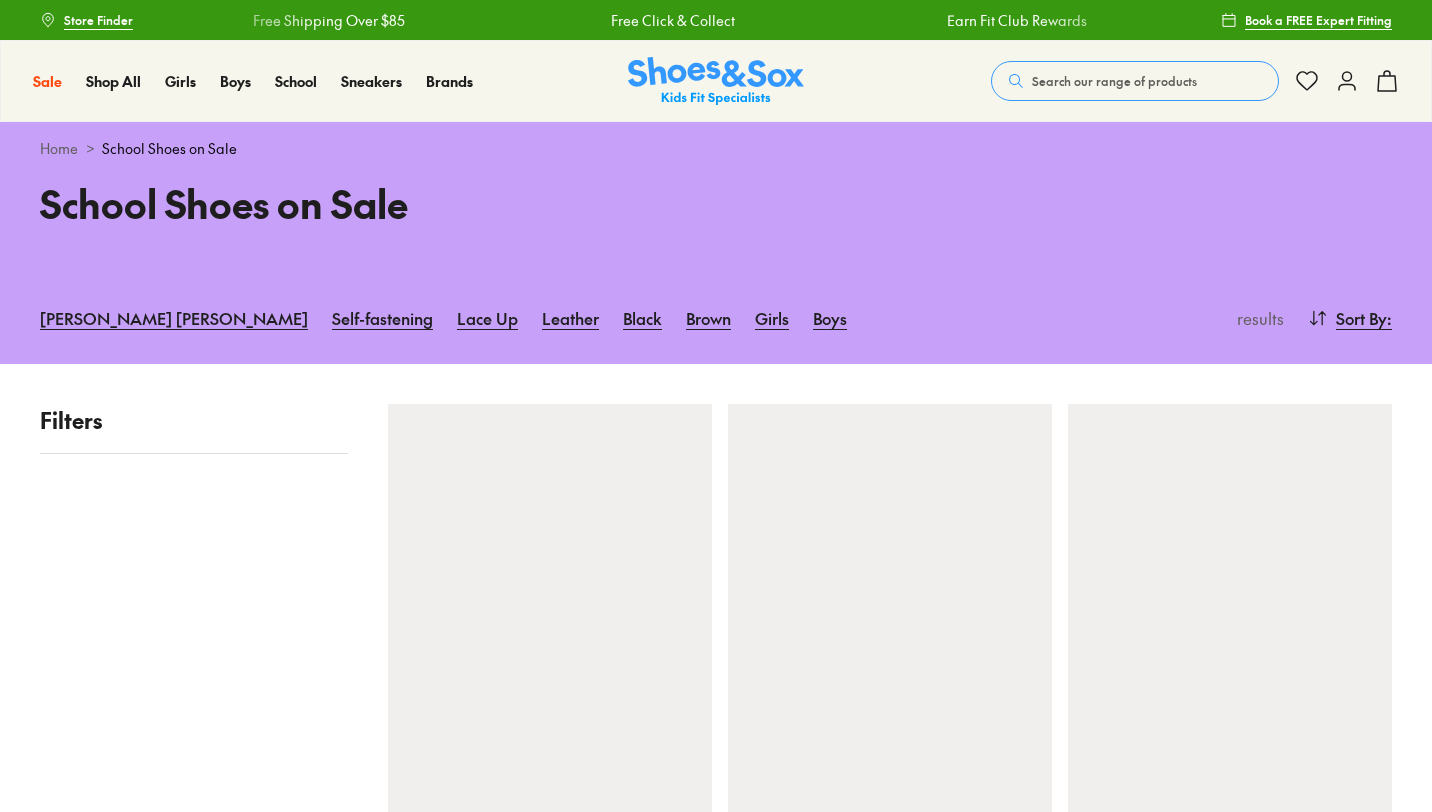 scroll, scrollTop: 0, scrollLeft: 0, axis: both 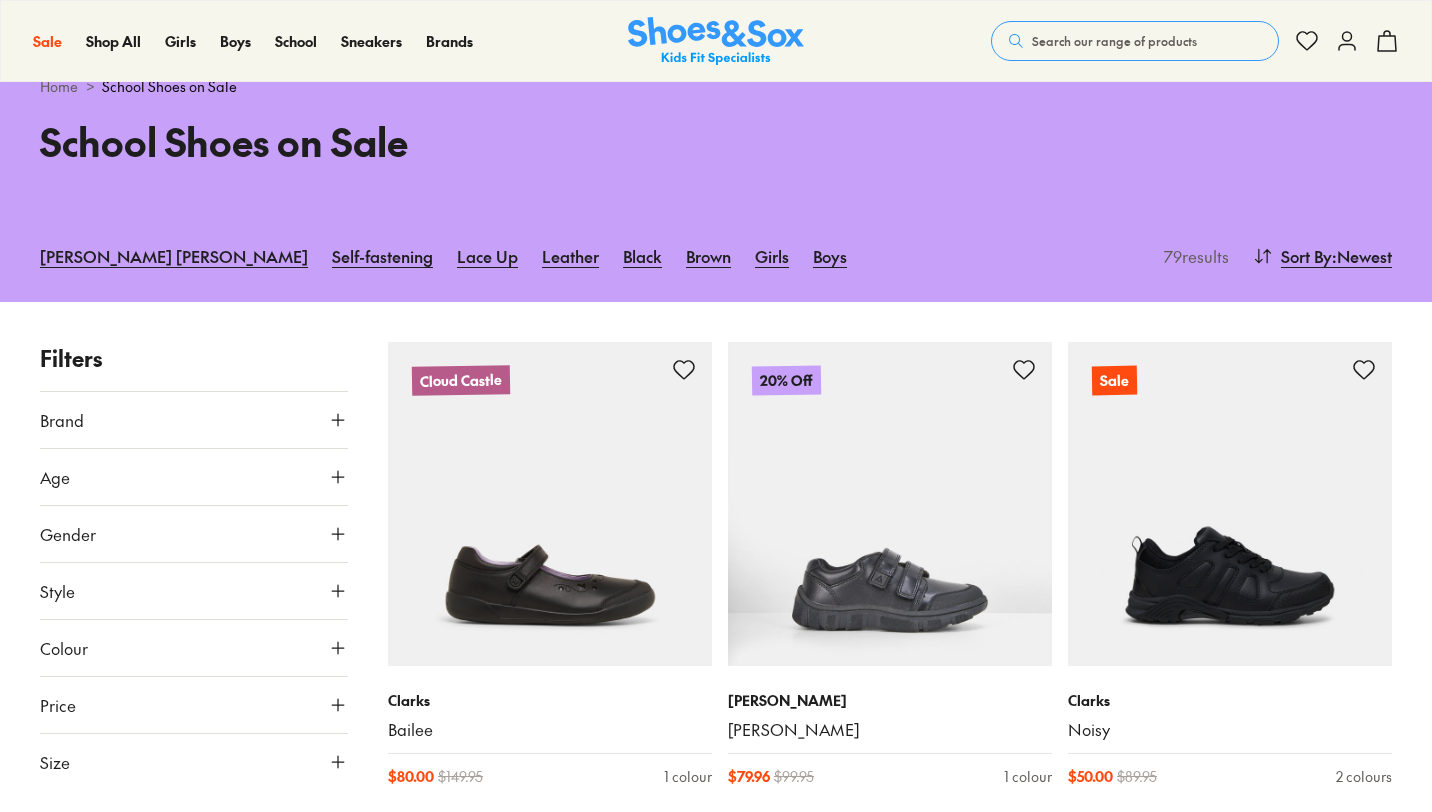 type on "***" 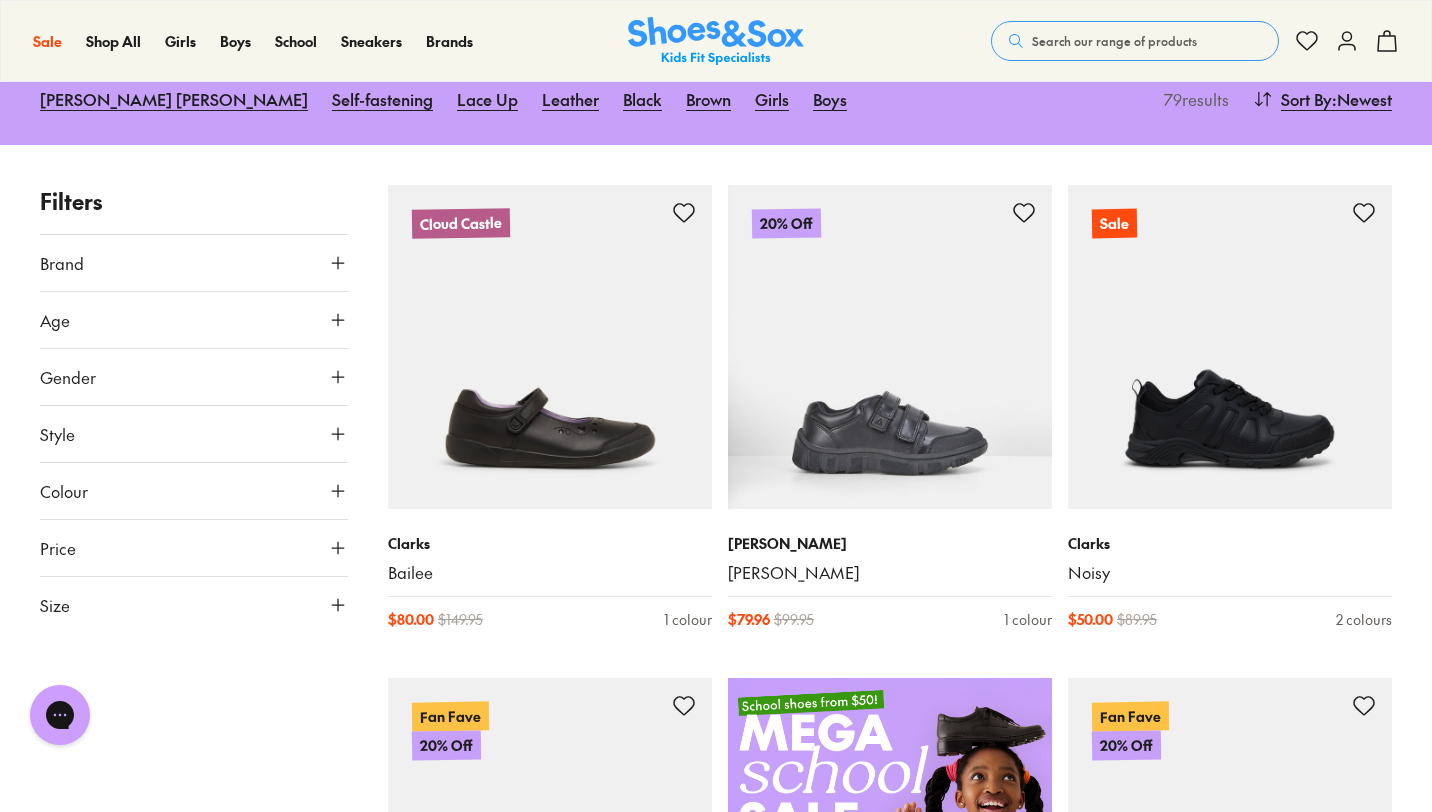 scroll, scrollTop: 0, scrollLeft: 0, axis: both 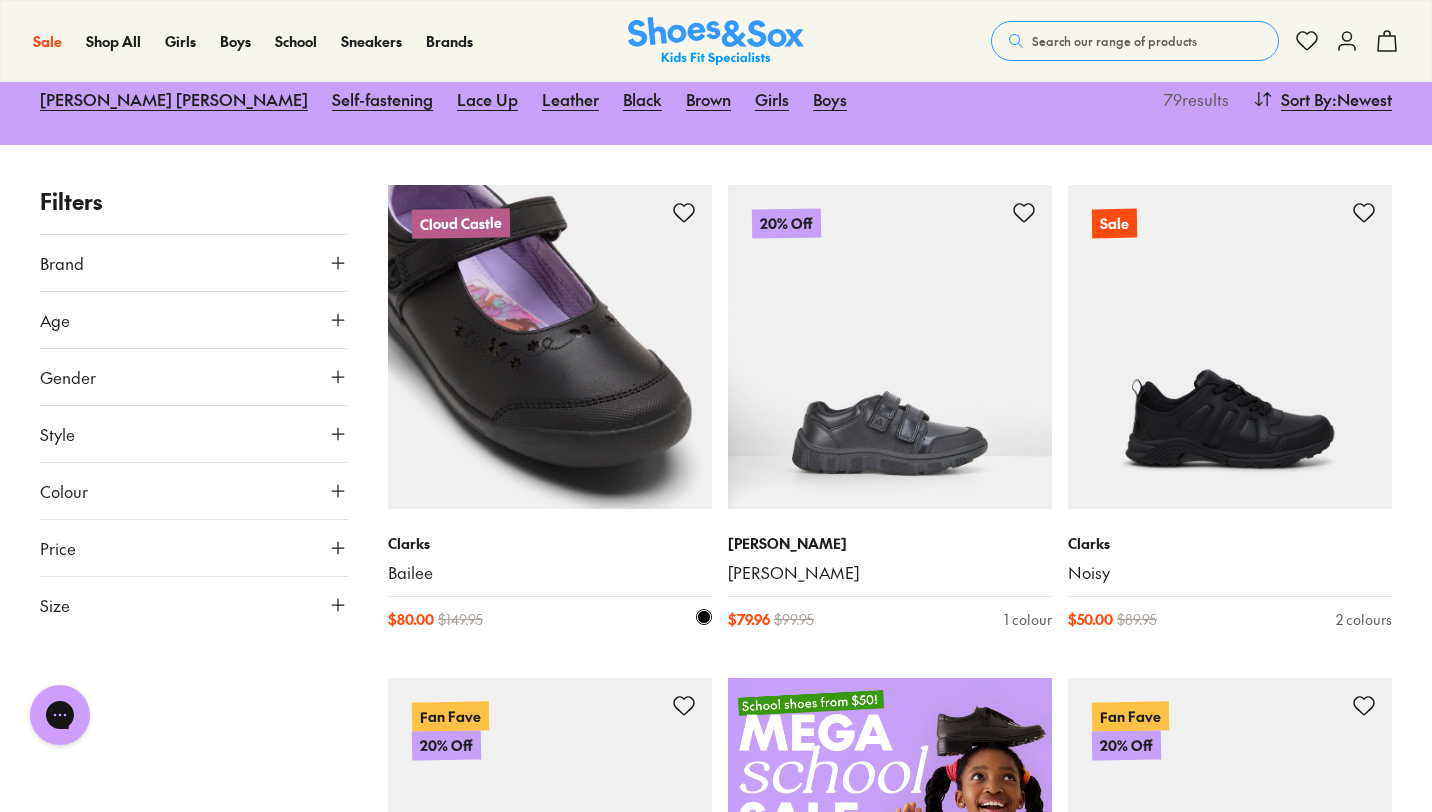 click at bounding box center (550, 347) 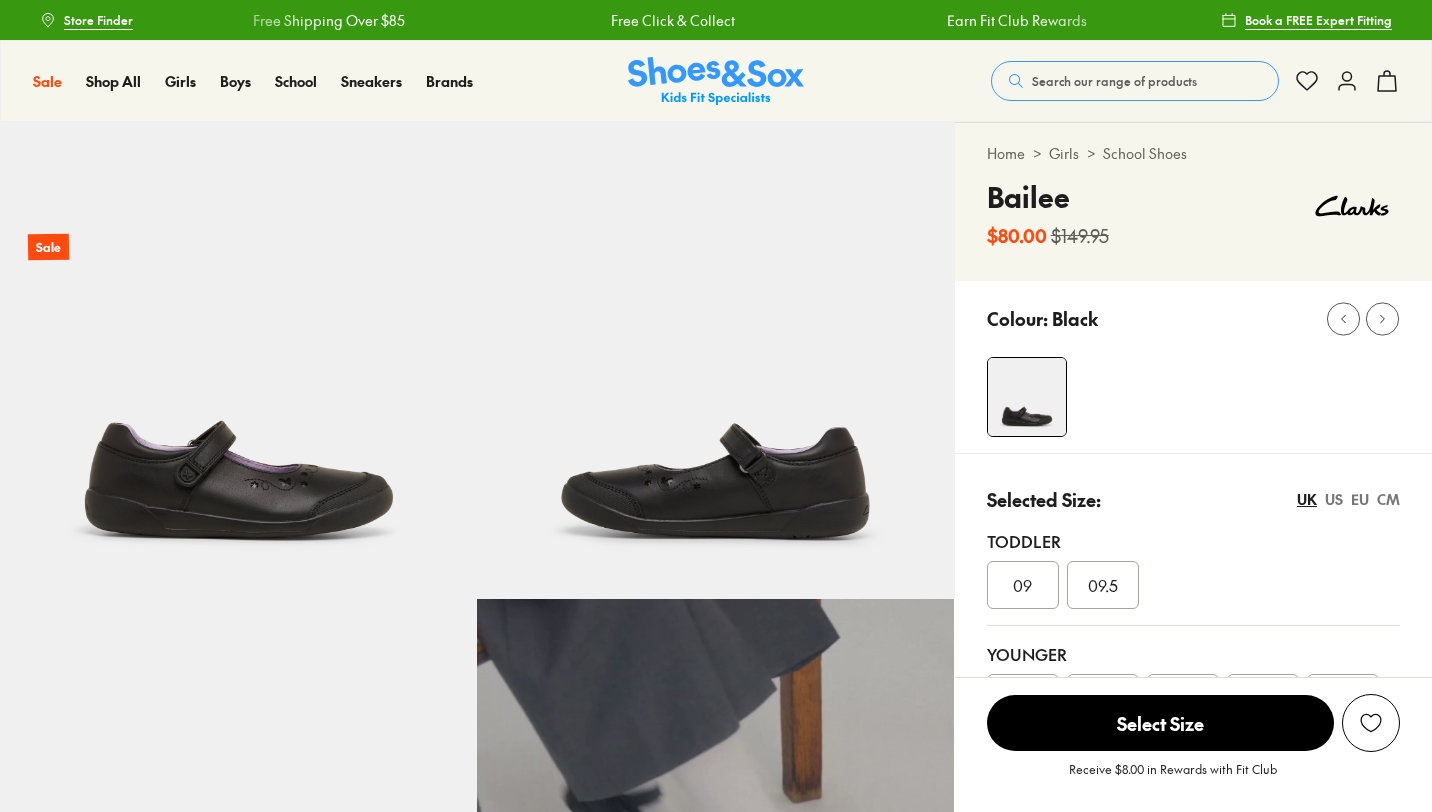 scroll, scrollTop: 0, scrollLeft: 0, axis: both 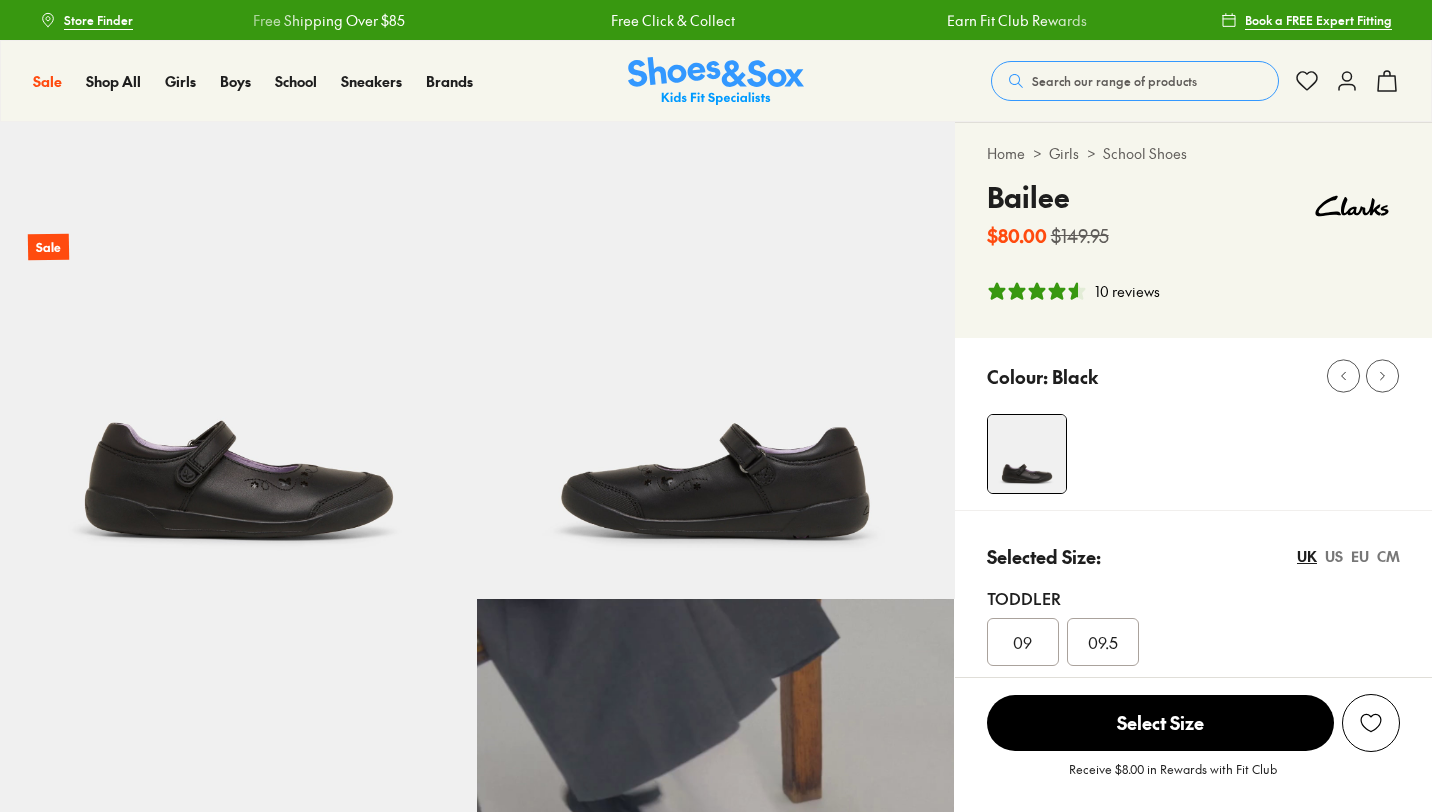 select on "*" 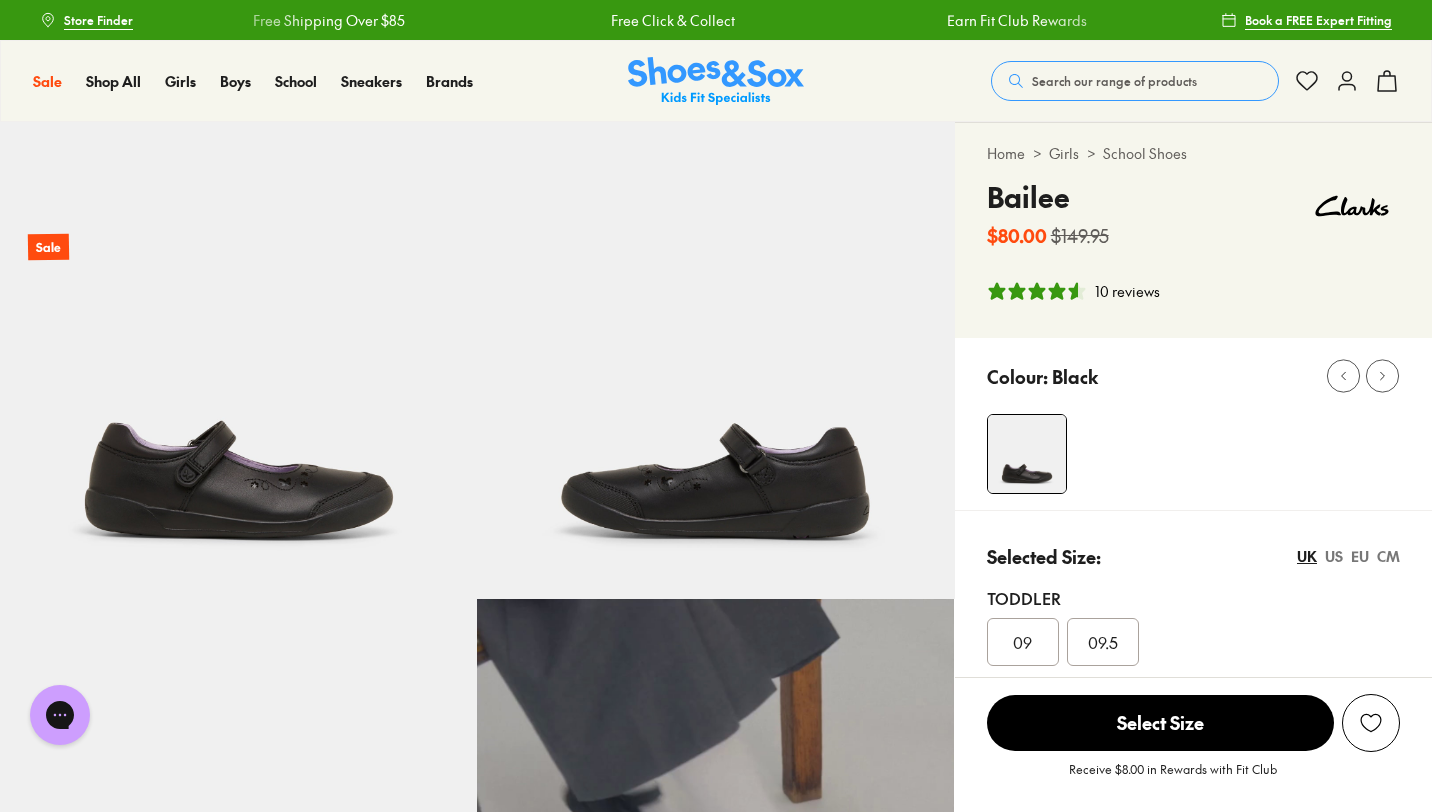 scroll, scrollTop: 0, scrollLeft: 0, axis: both 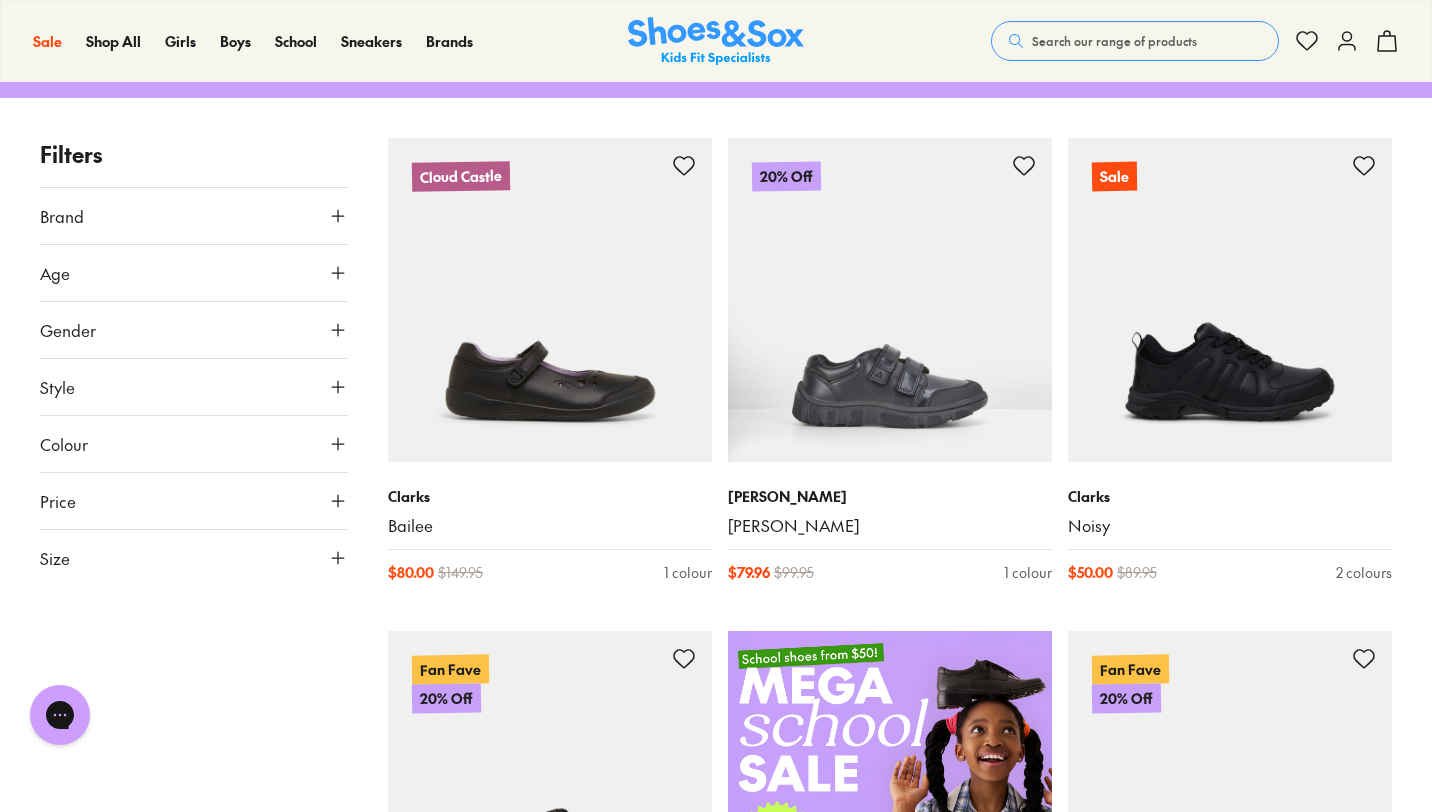 click on "Size" at bounding box center [194, 558] 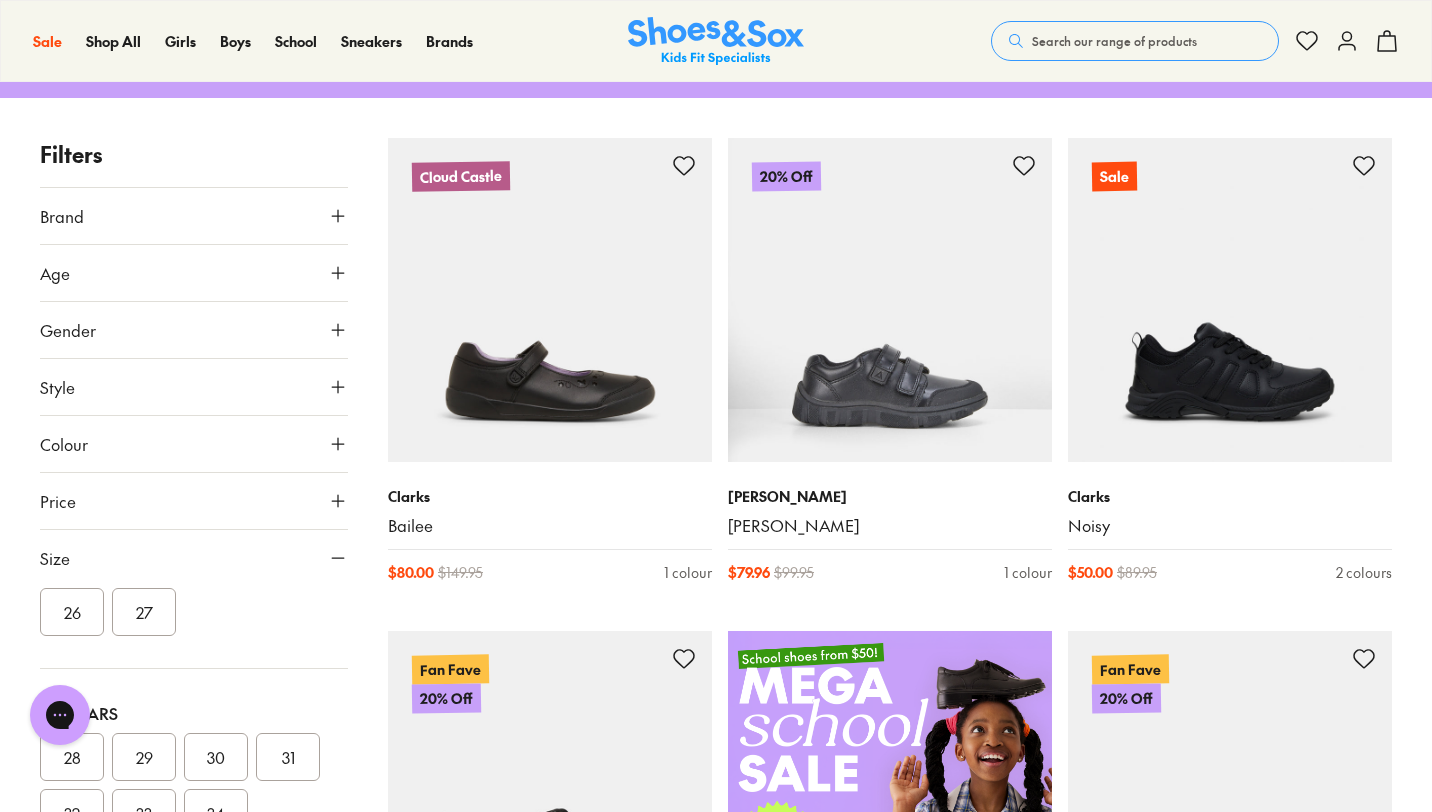 scroll, scrollTop: 127, scrollLeft: 0, axis: vertical 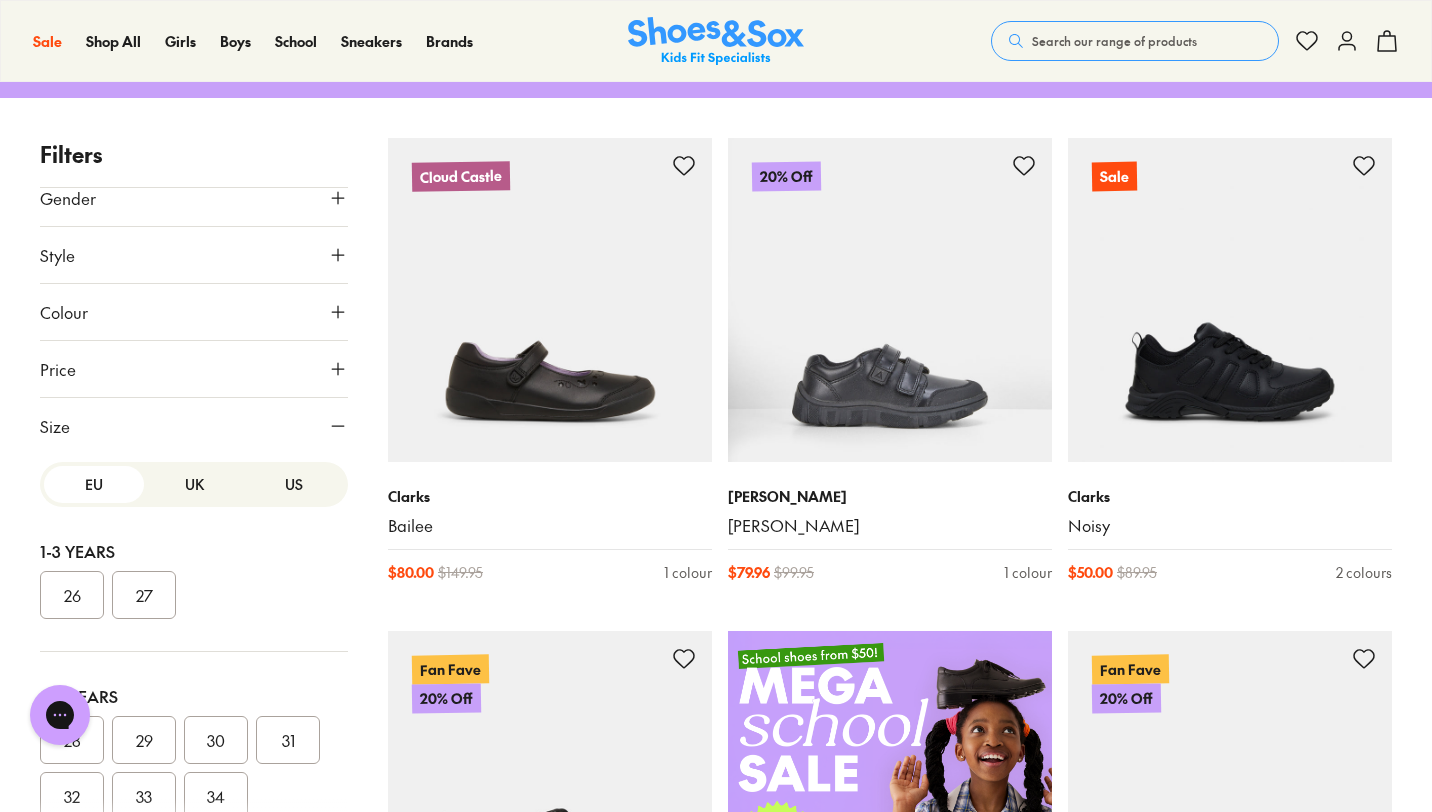 click on "UK" at bounding box center [194, 484] 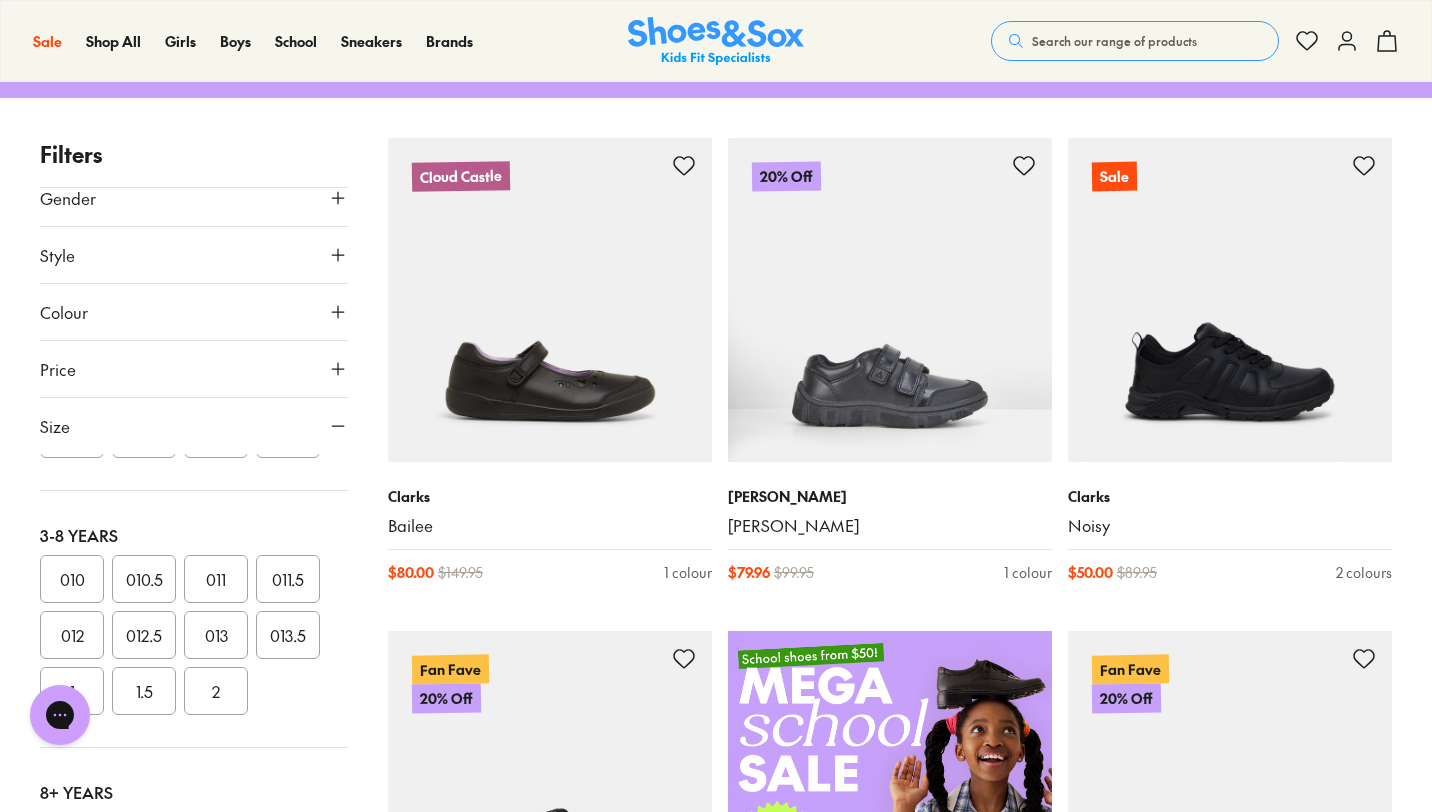 scroll, scrollTop: 166, scrollLeft: 0, axis: vertical 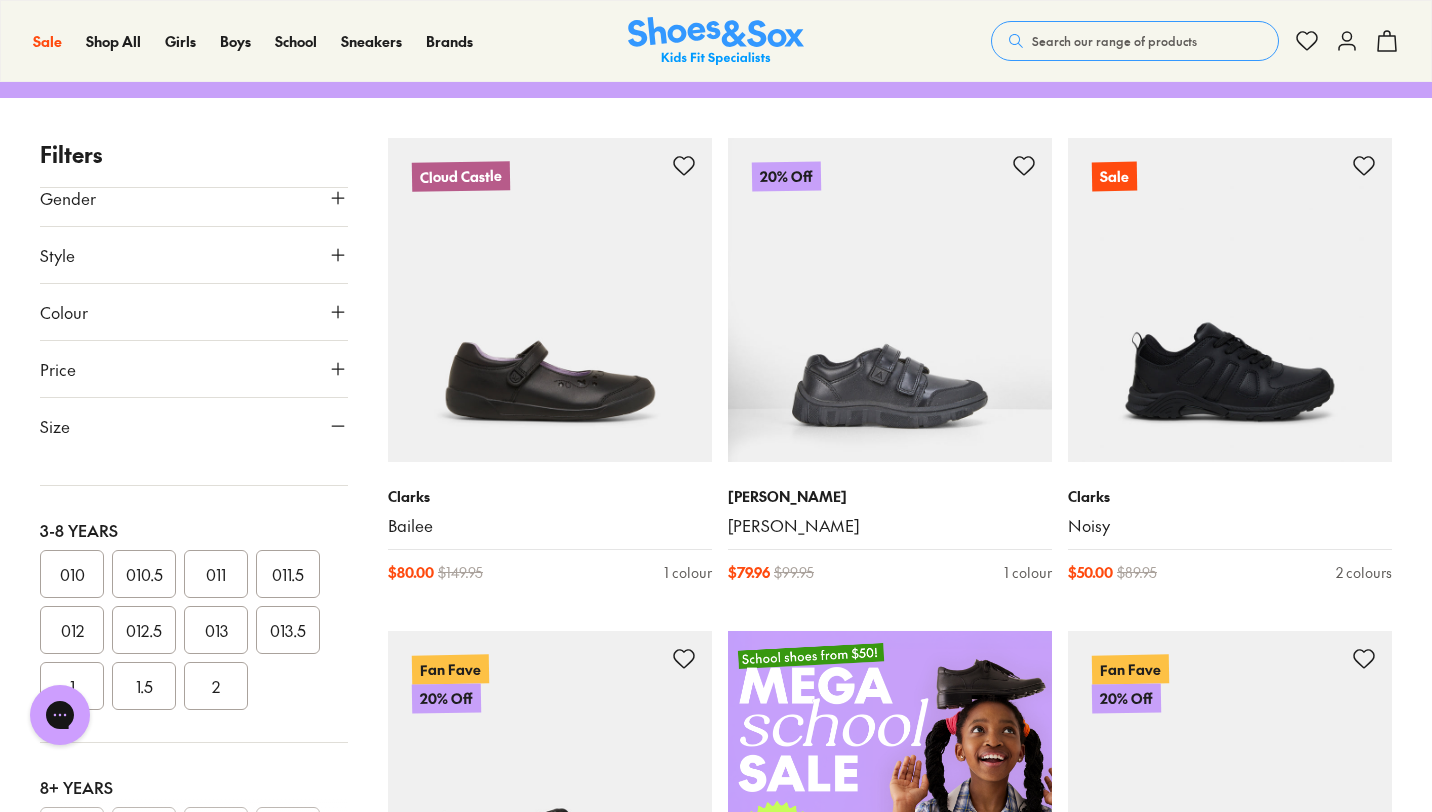 click on "011" at bounding box center [216, 574] 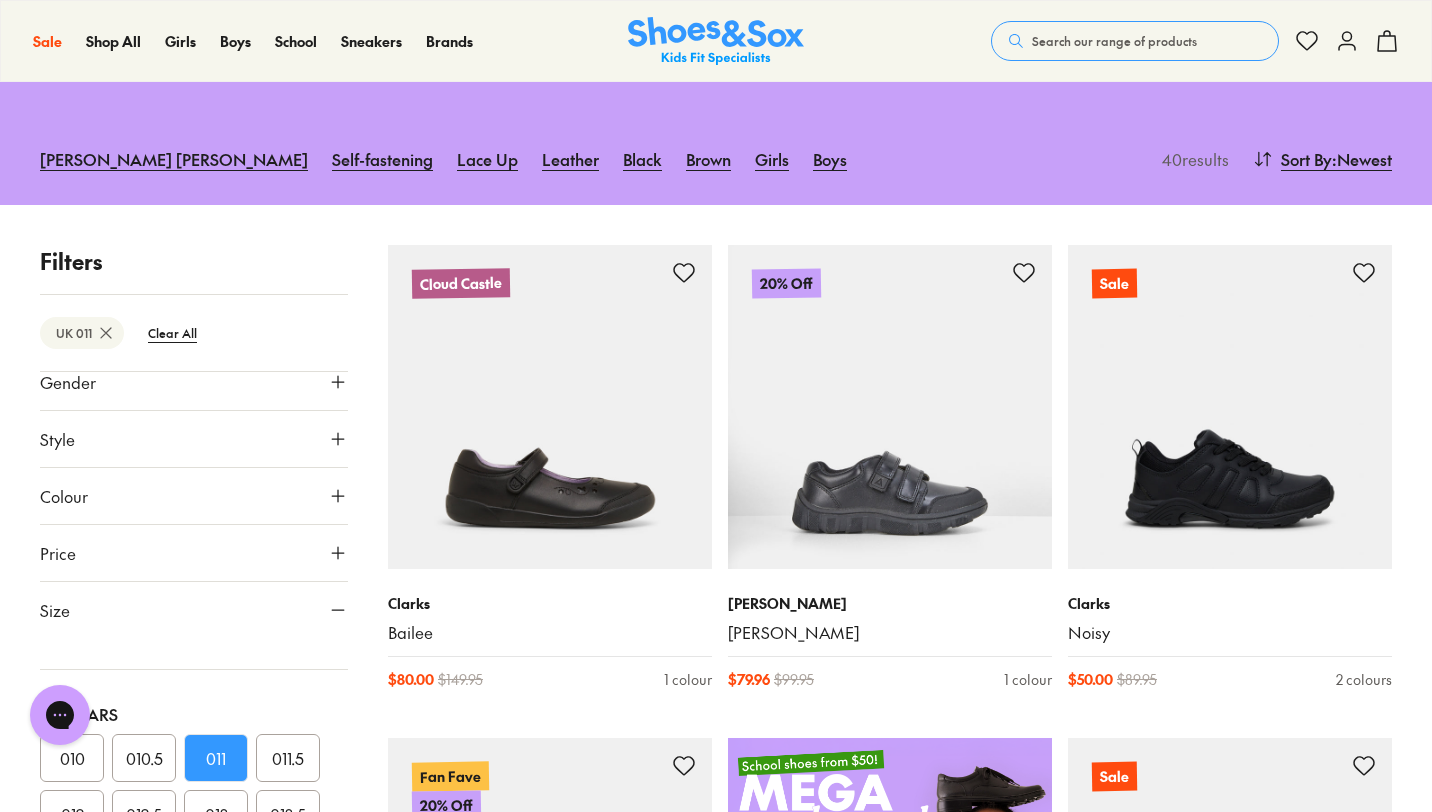 scroll, scrollTop: 209, scrollLeft: 0, axis: vertical 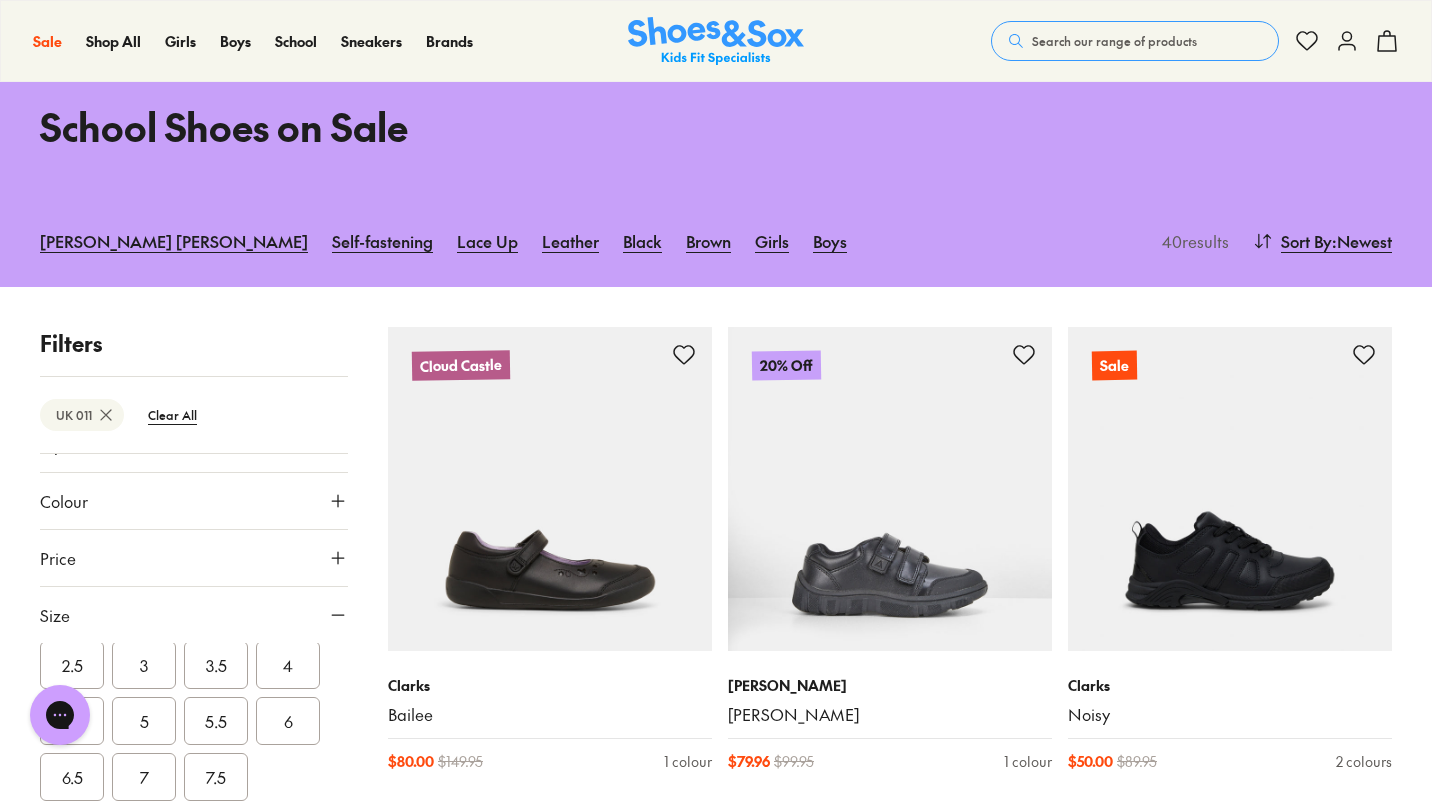 type on "***" 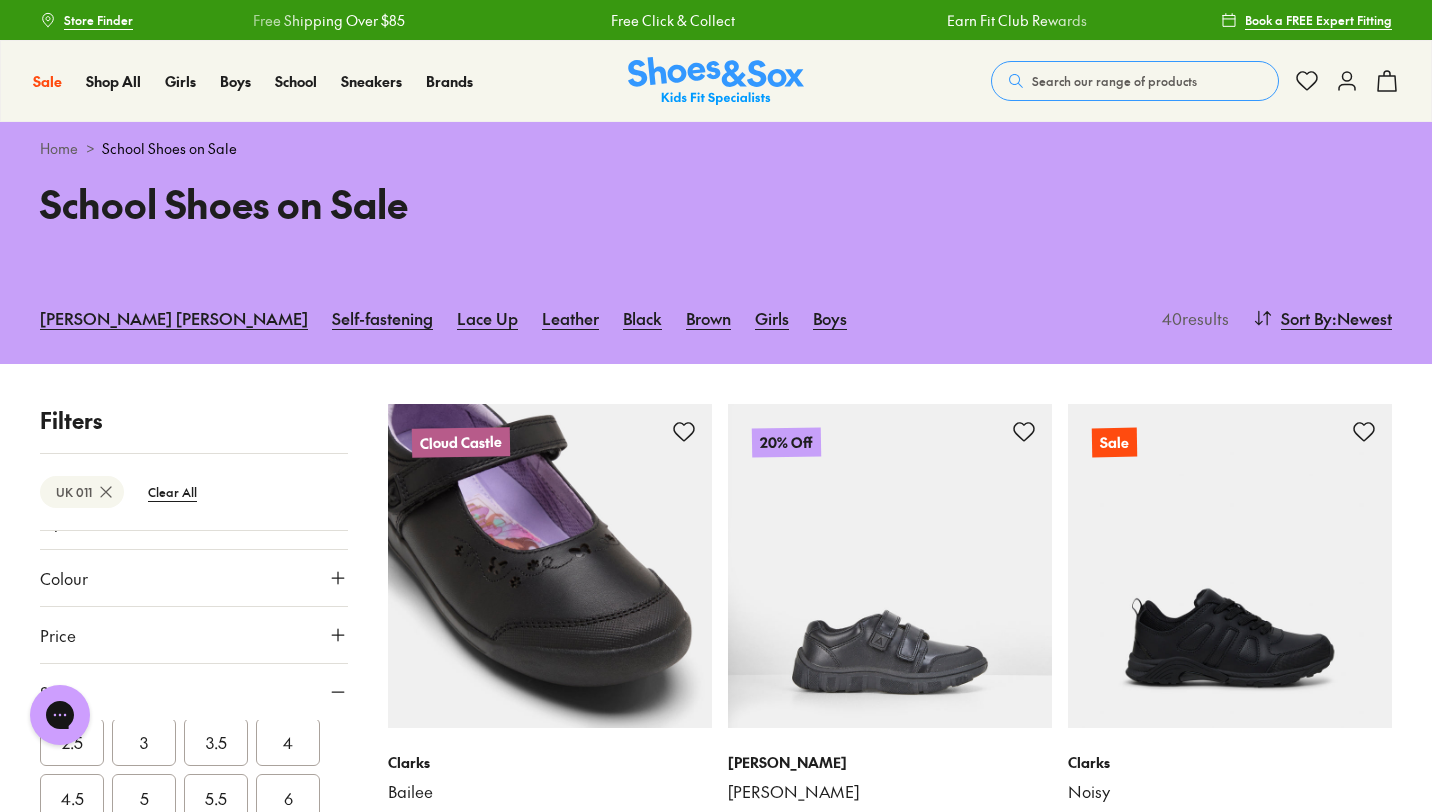 click at bounding box center [550, 566] 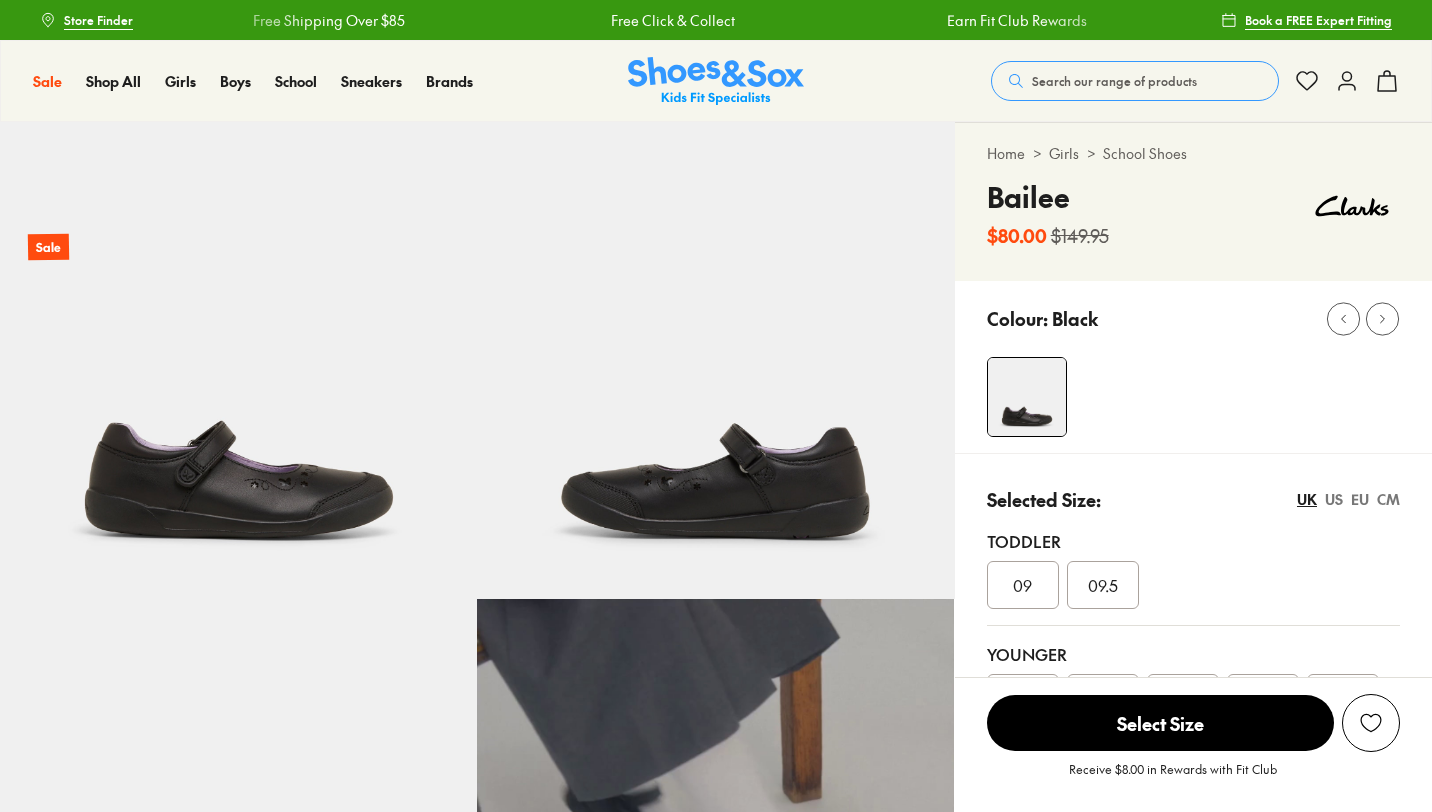 scroll, scrollTop: 0, scrollLeft: 0, axis: both 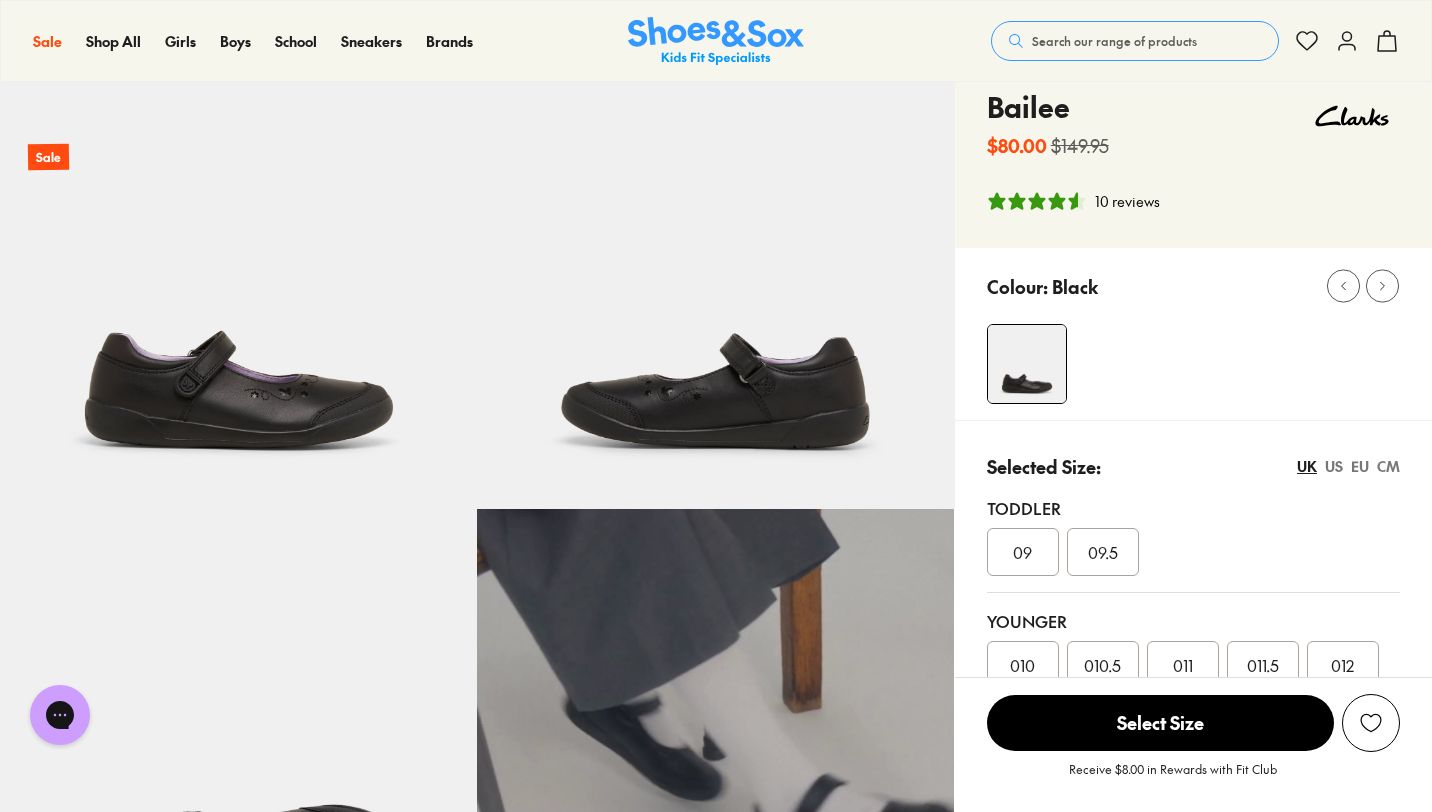 click on "US" at bounding box center [1334, 466] 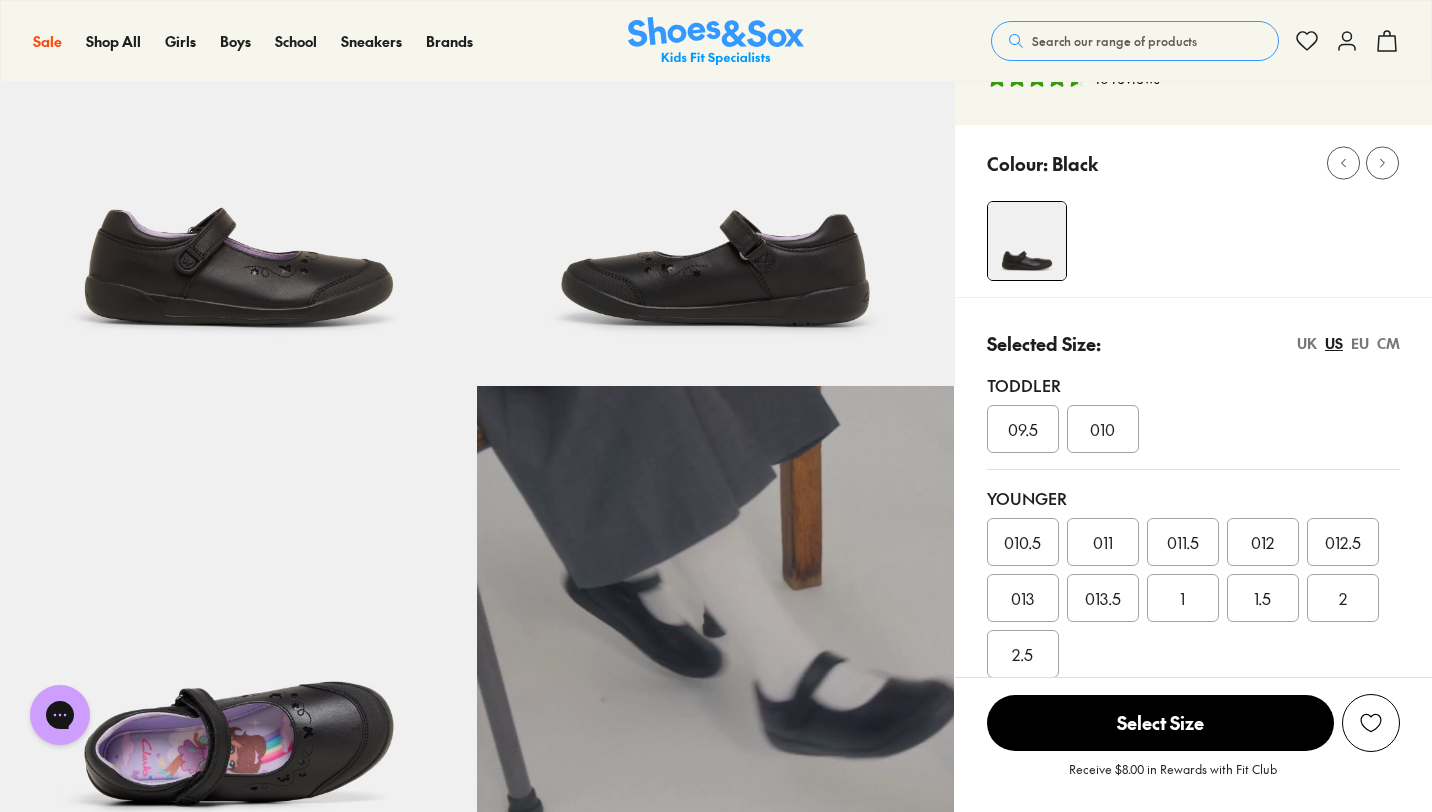 scroll, scrollTop: 235, scrollLeft: 0, axis: vertical 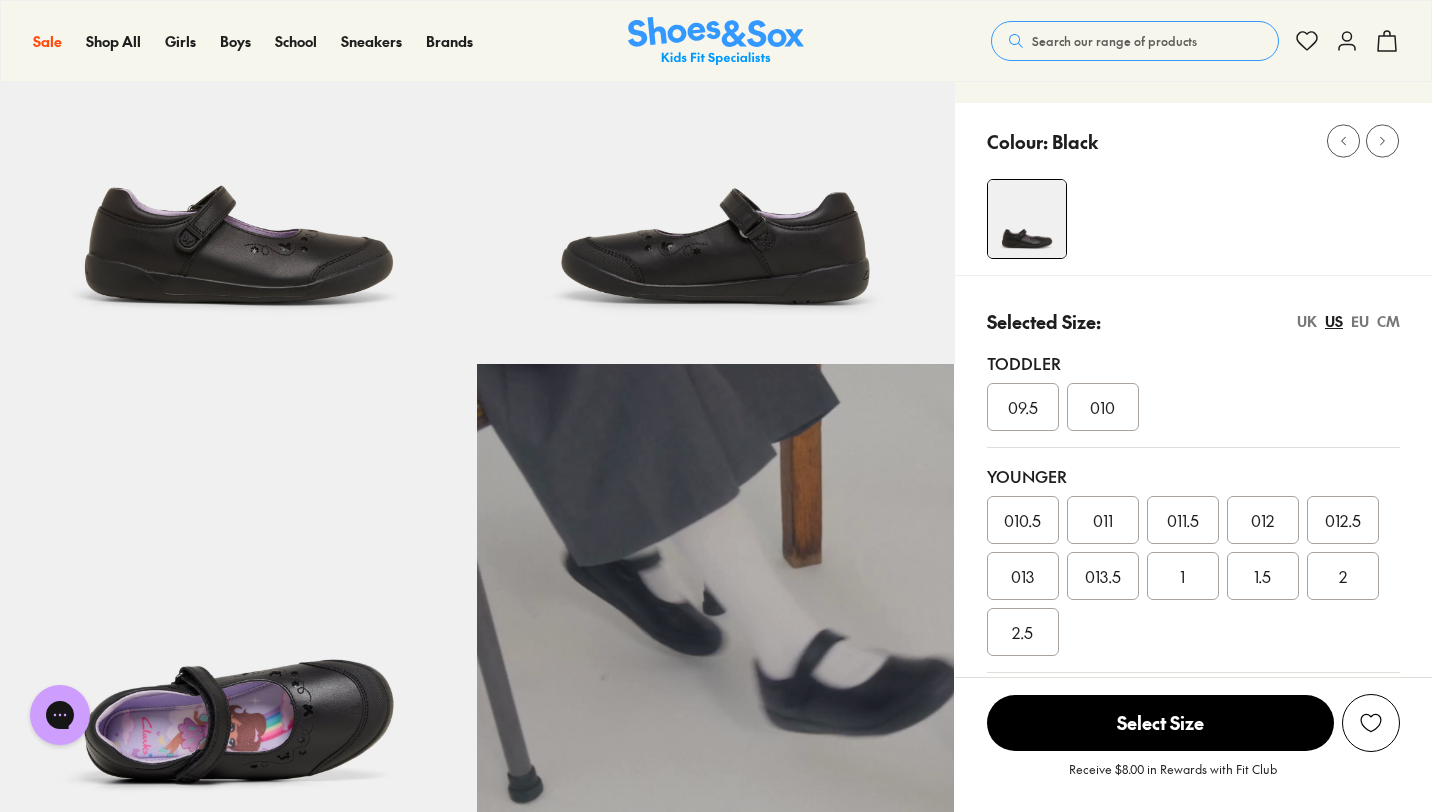 click on "011" at bounding box center (1103, 520) 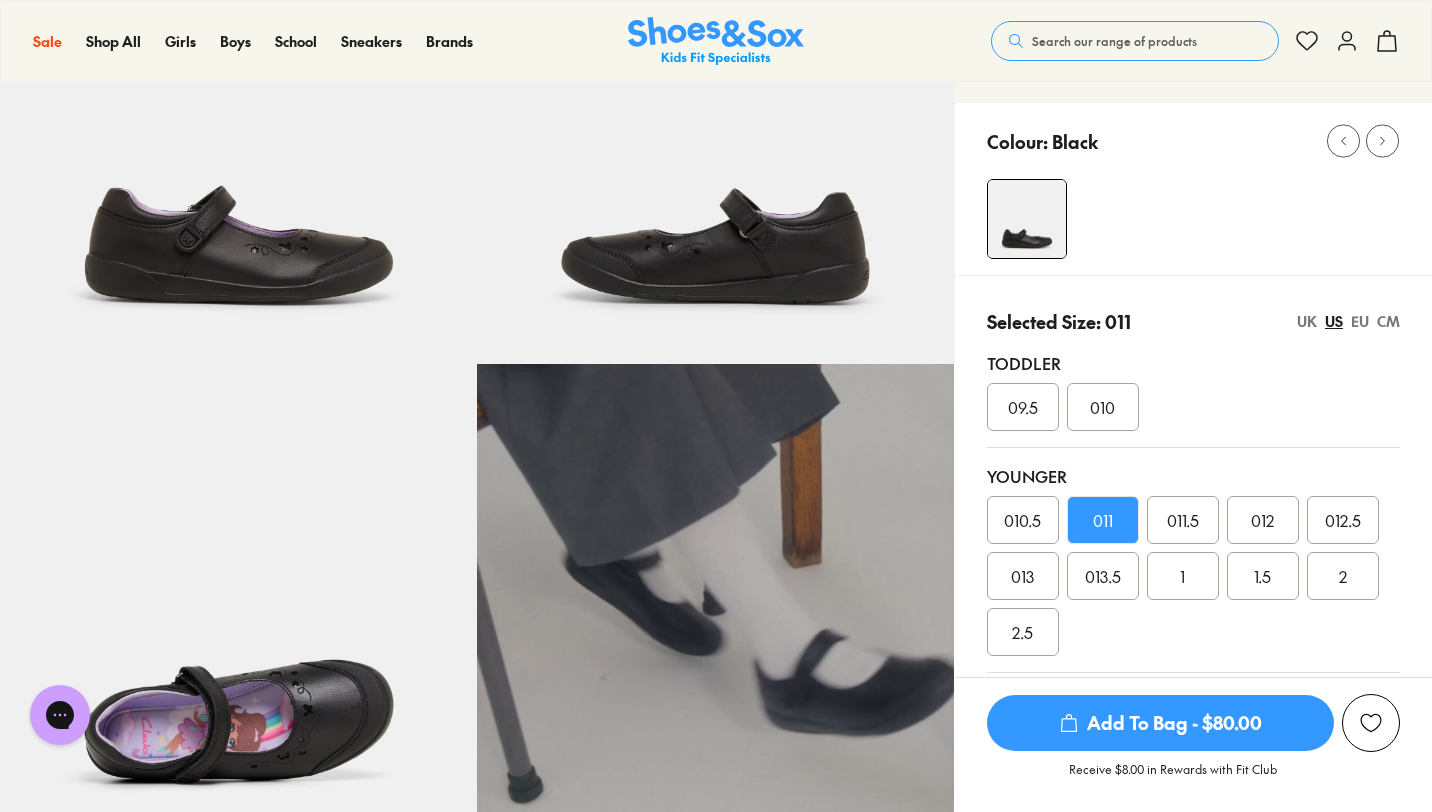 click on "Add To Bag - $80.00" at bounding box center (1160, 723) 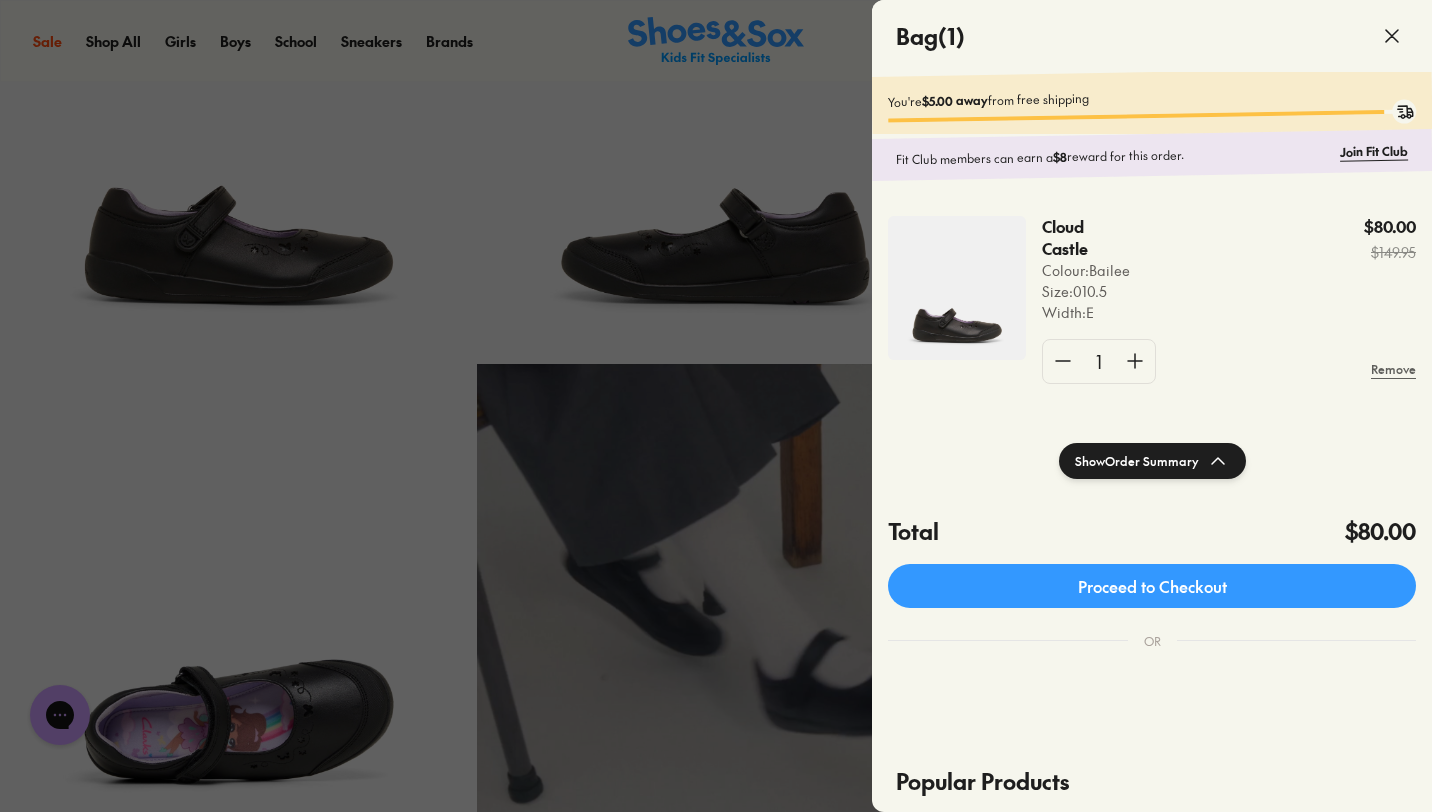 click 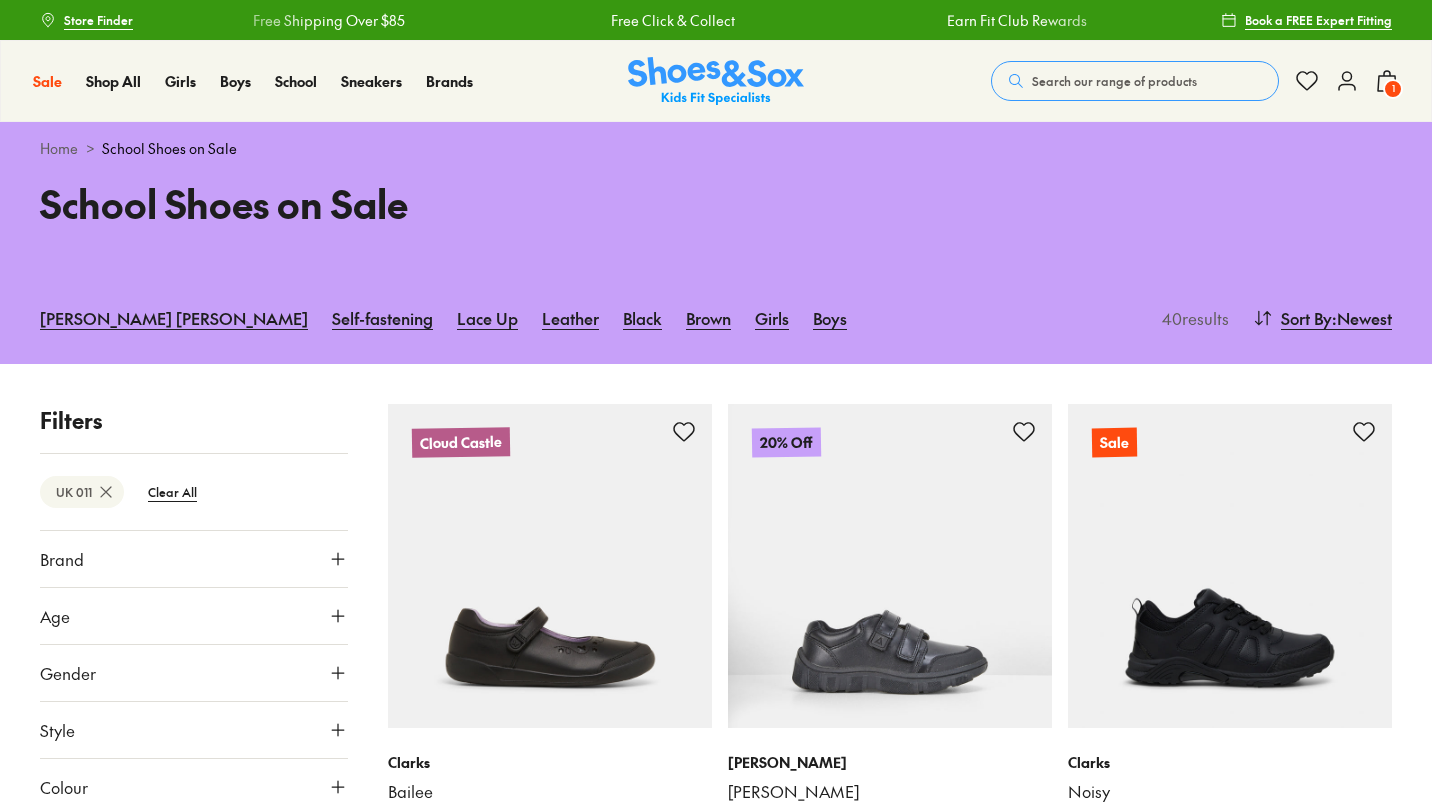 scroll, scrollTop: 4, scrollLeft: 0, axis: vertical 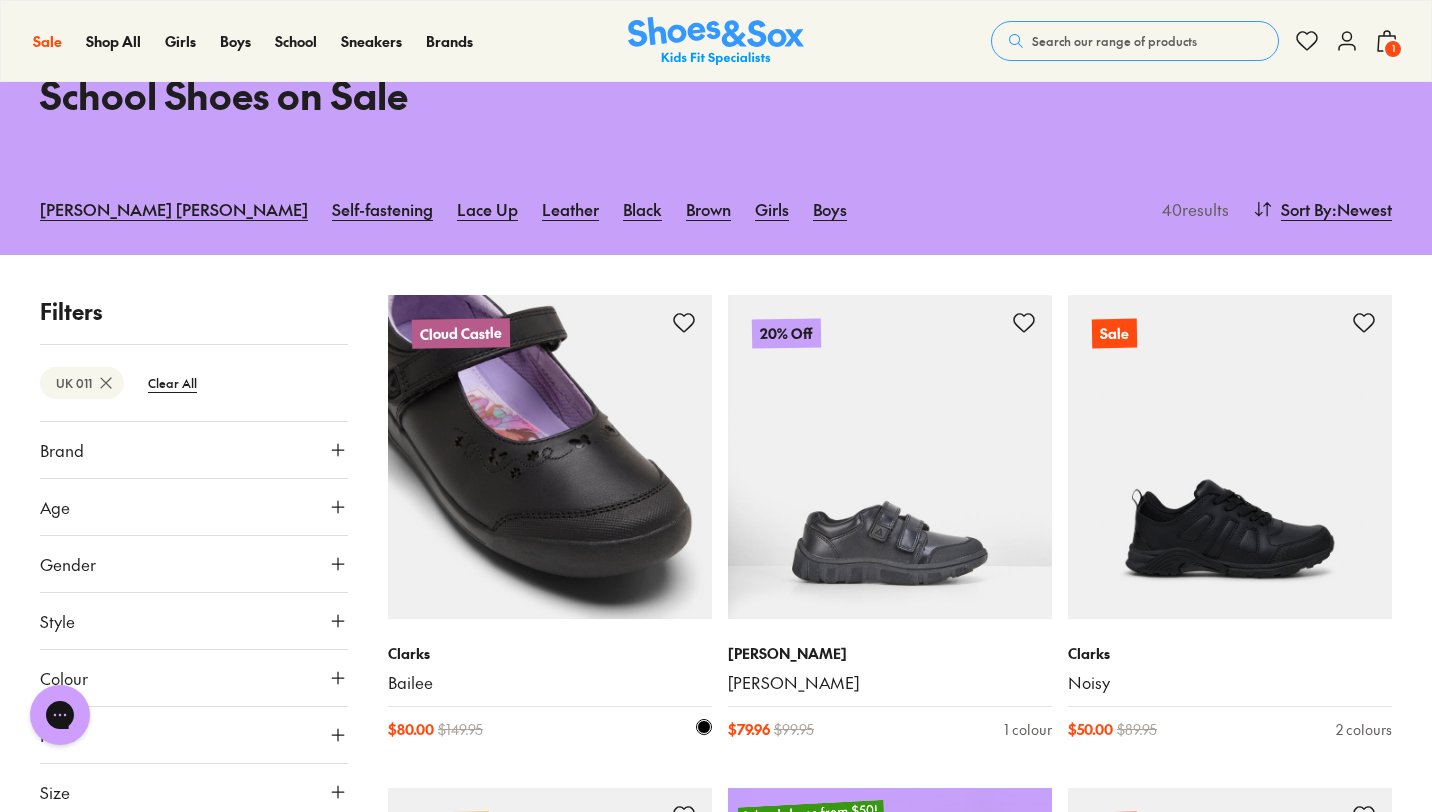 type on "***" 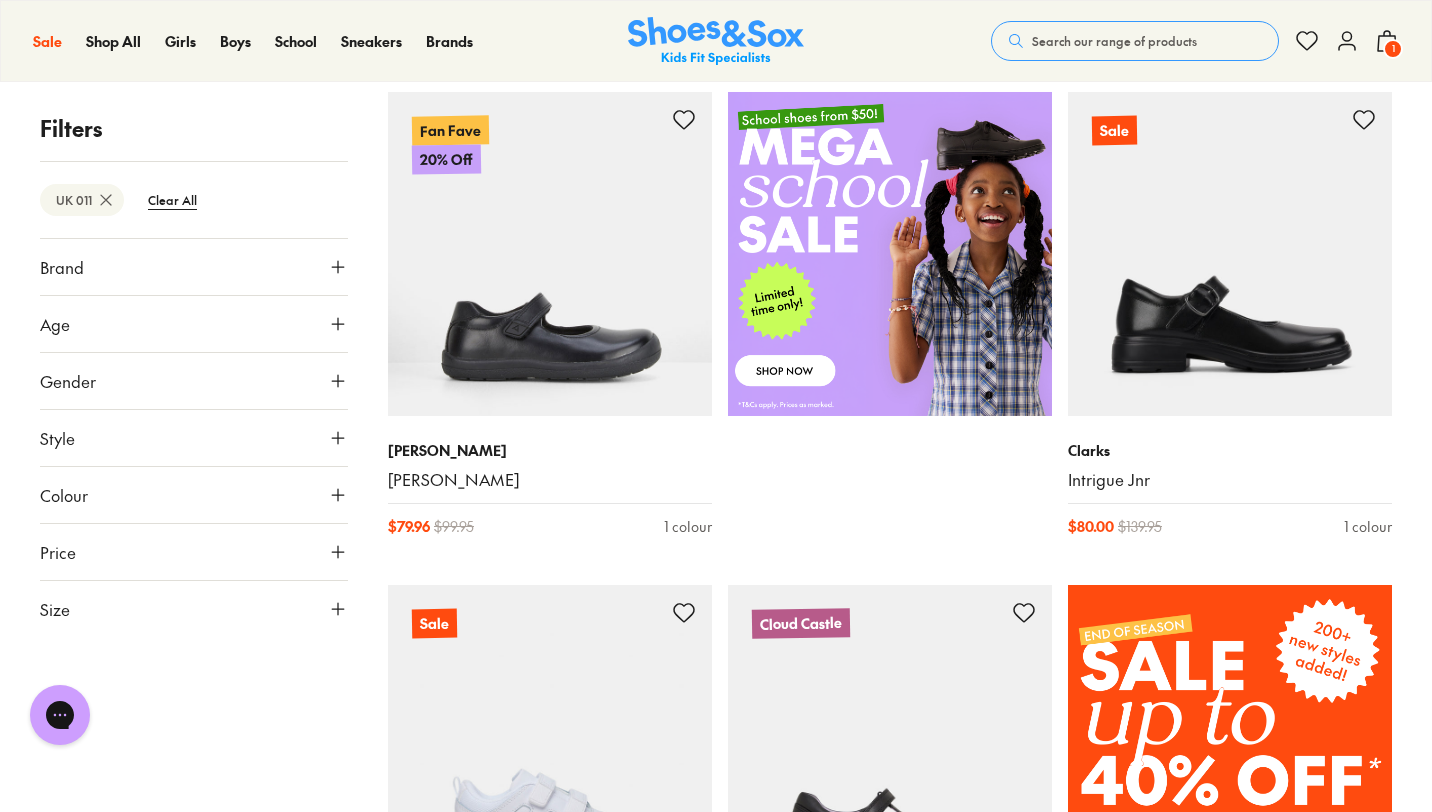 scroll, scrollTop: 802, scrollLeft: 0, axis: vertical 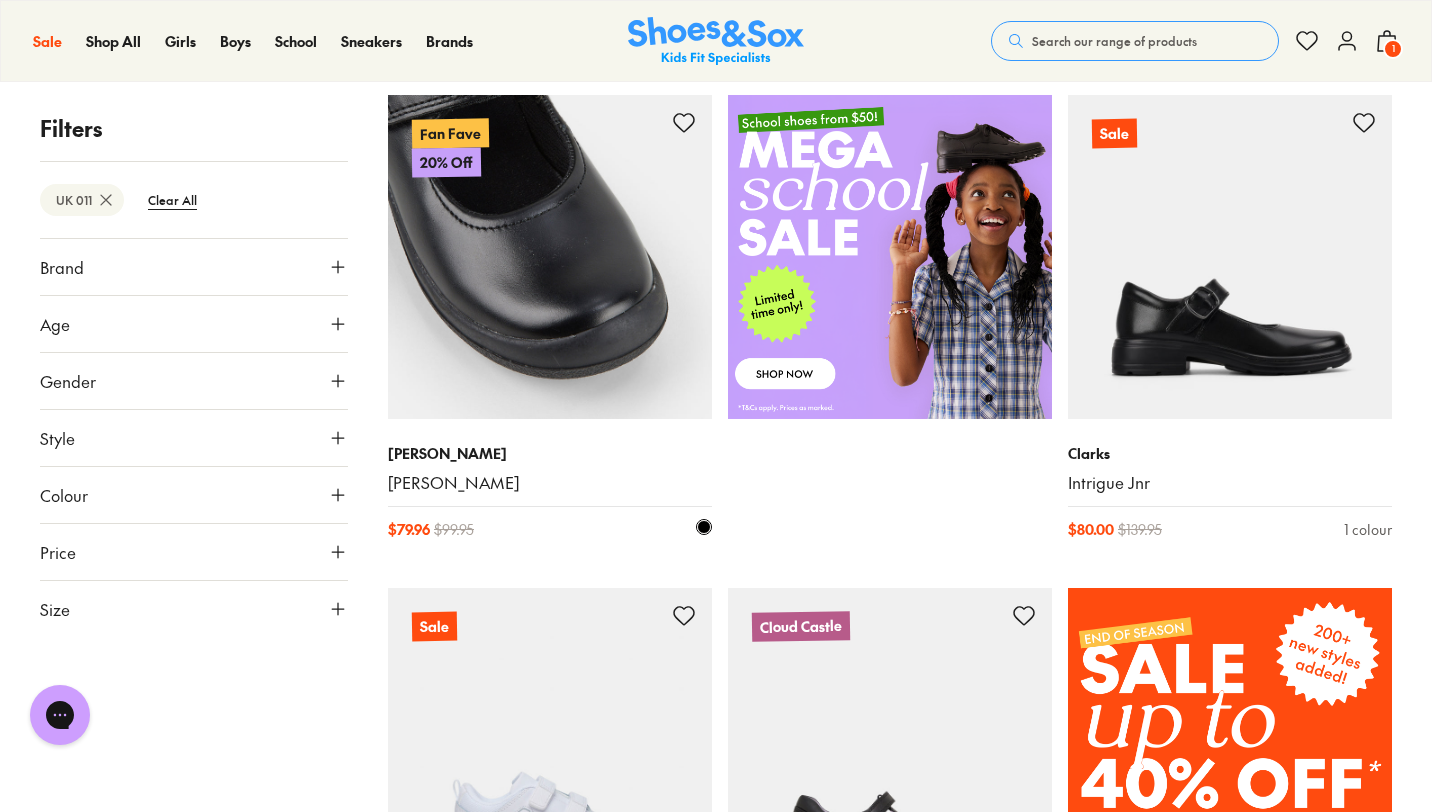 click at bounding box center [550, 257] 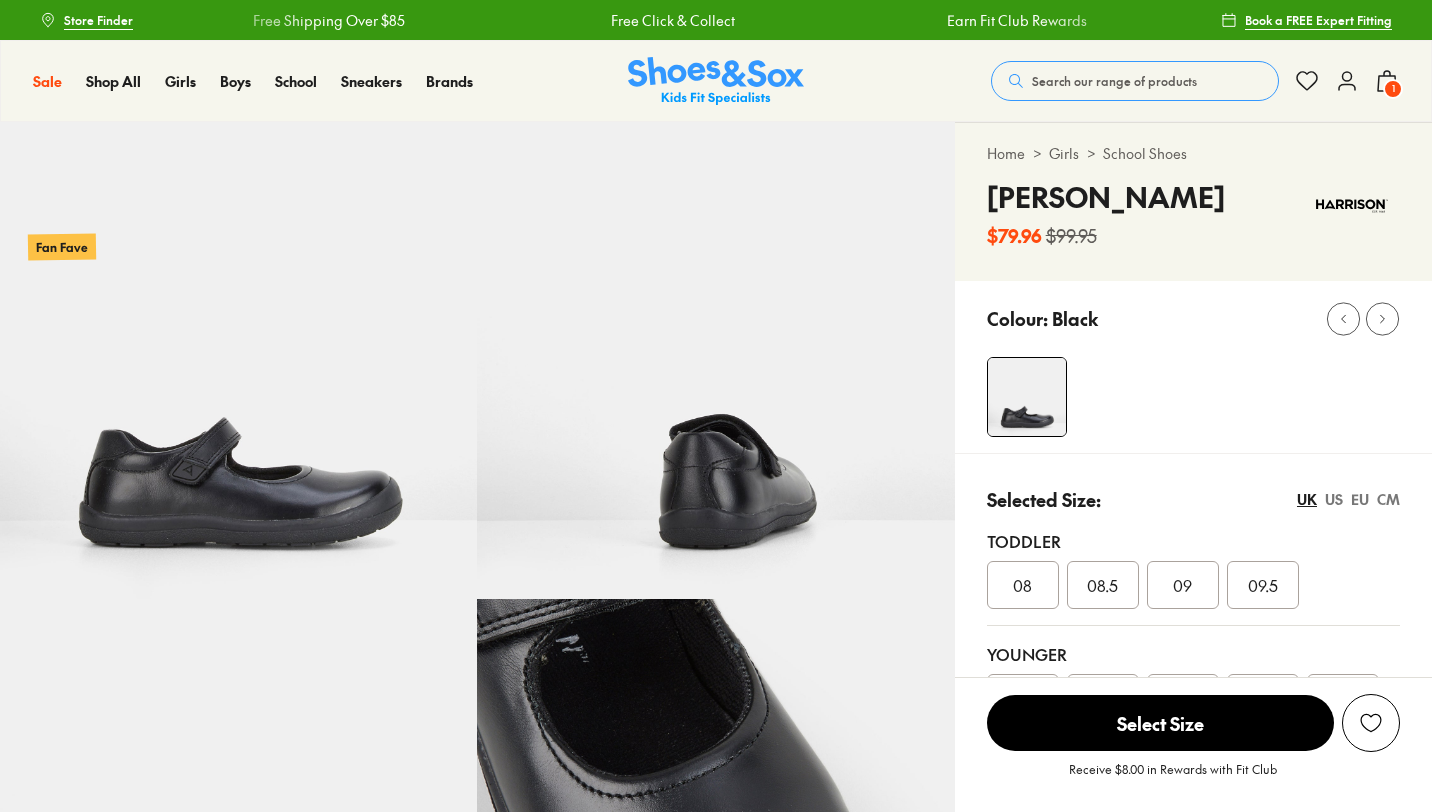 scroll, scrollTop: 0, scrollLeft: 0, axis: both 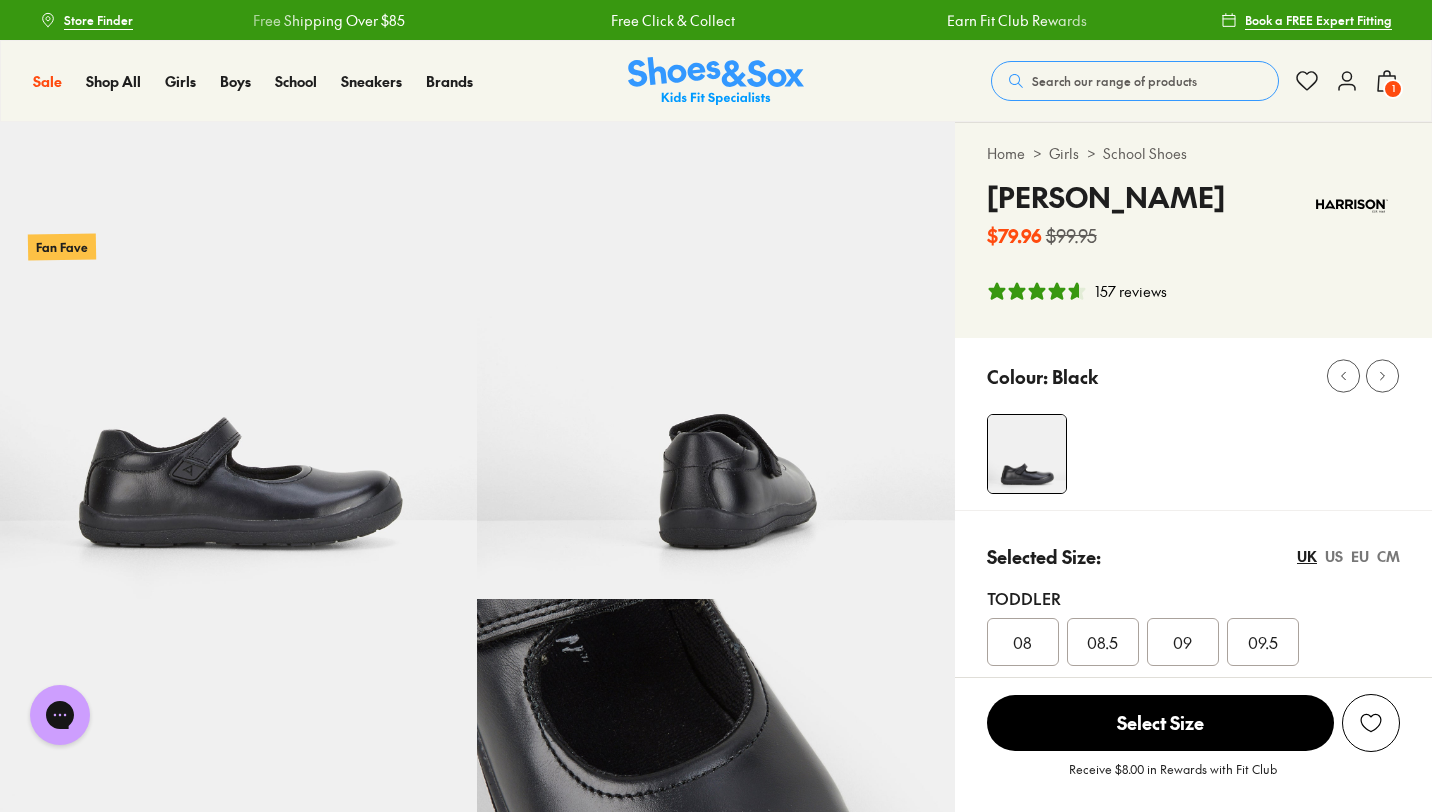 select on "*" 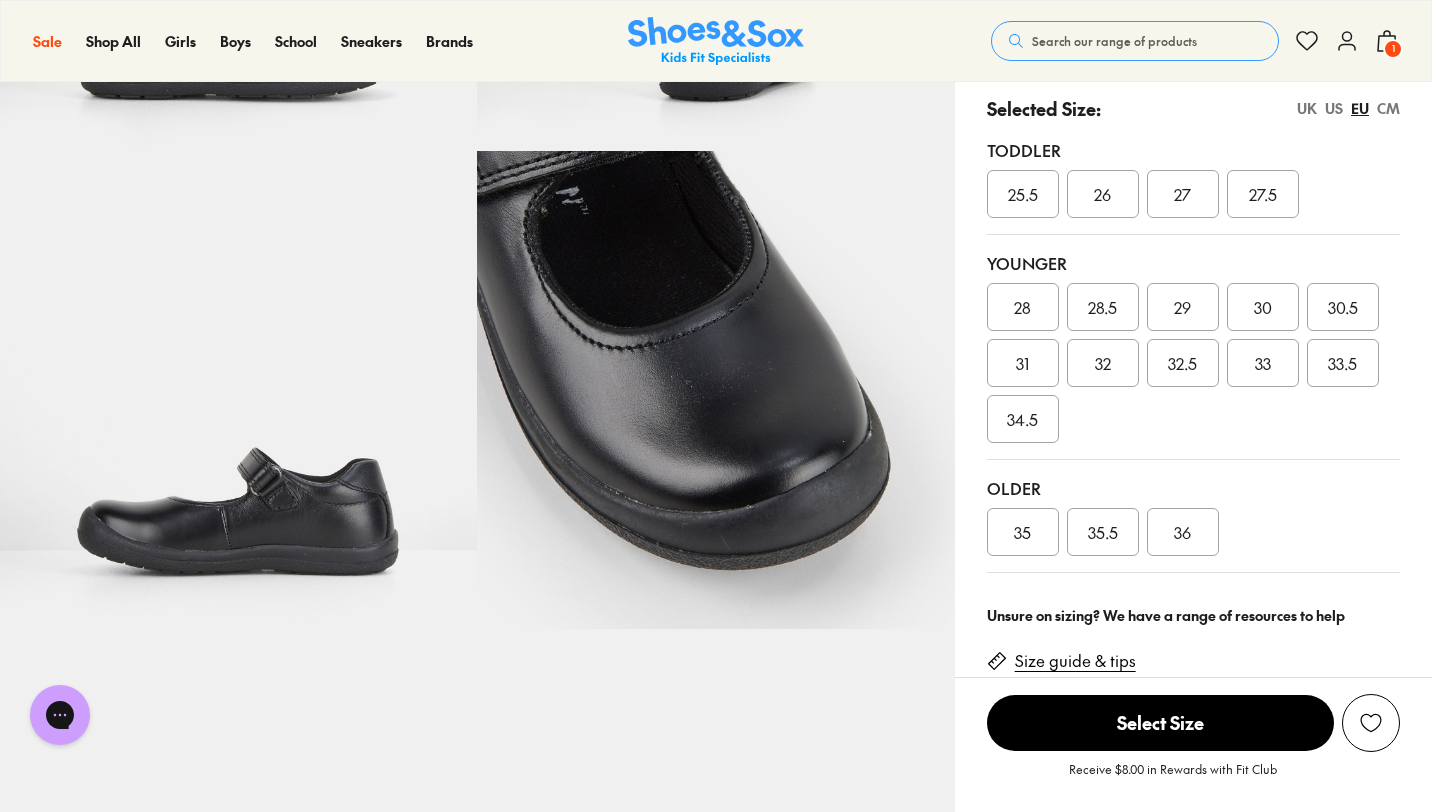 scroll, scrollTop: 449, scrollLeft: 0, axis: vertical 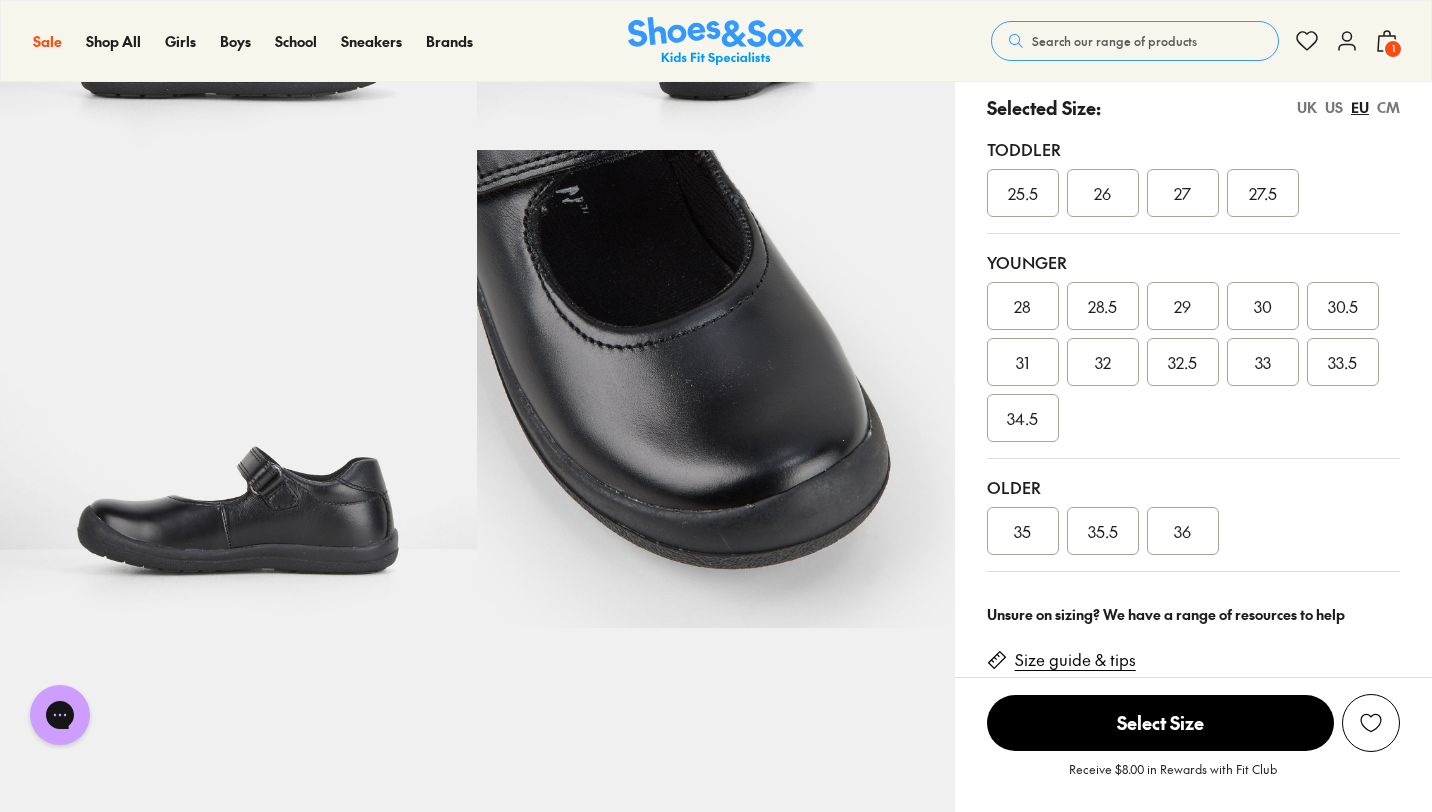 click on "UK" at bounding box center (1307, 107) 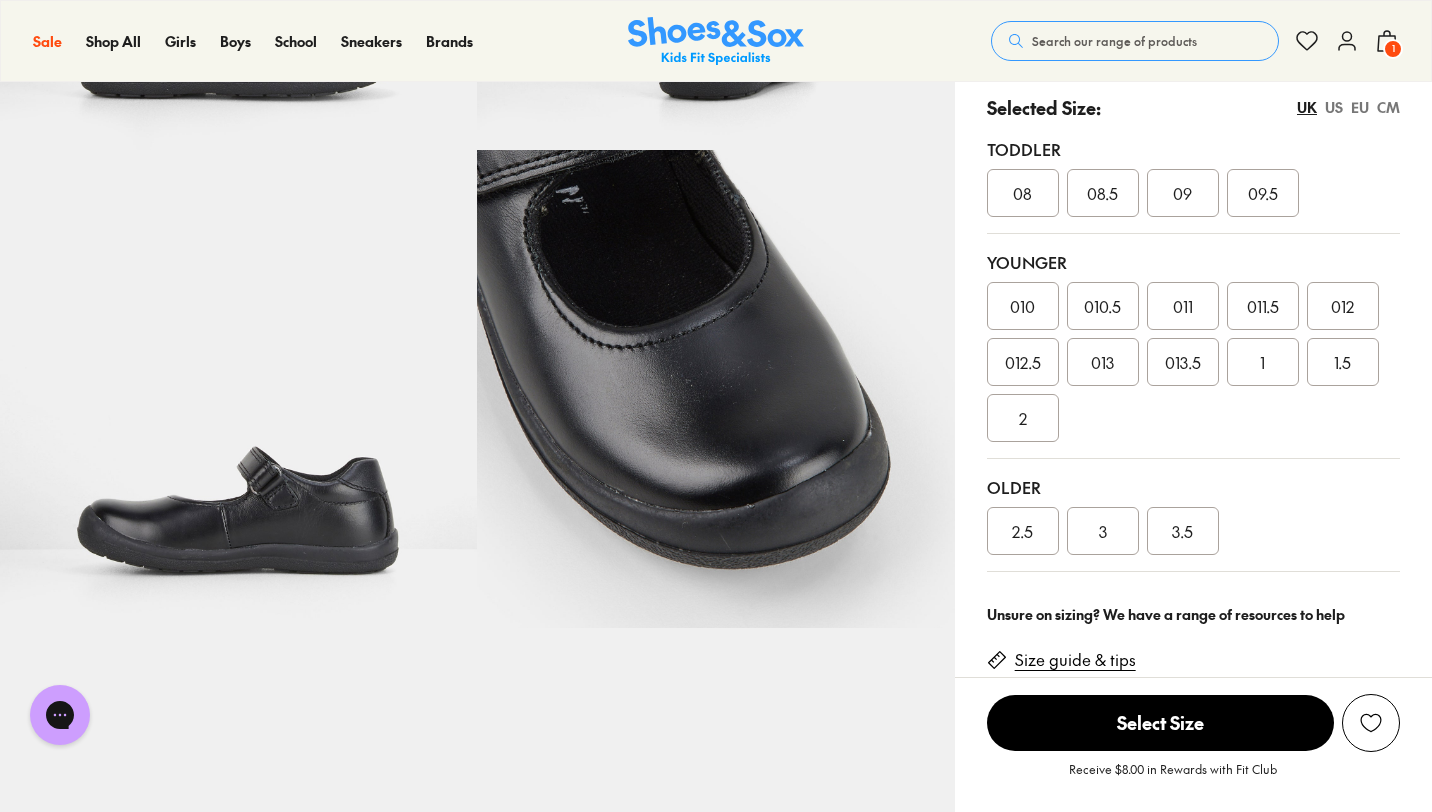 click on "011" at bounding box center [1183, 306] 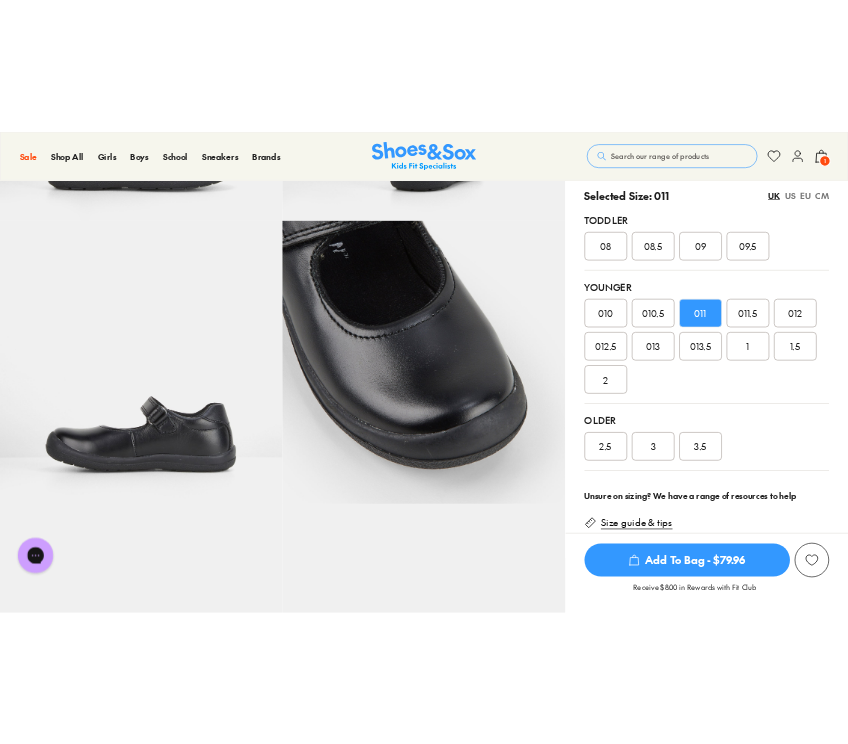 scroll, scrollTop: 0, scrollLeft: 0, axis: both 